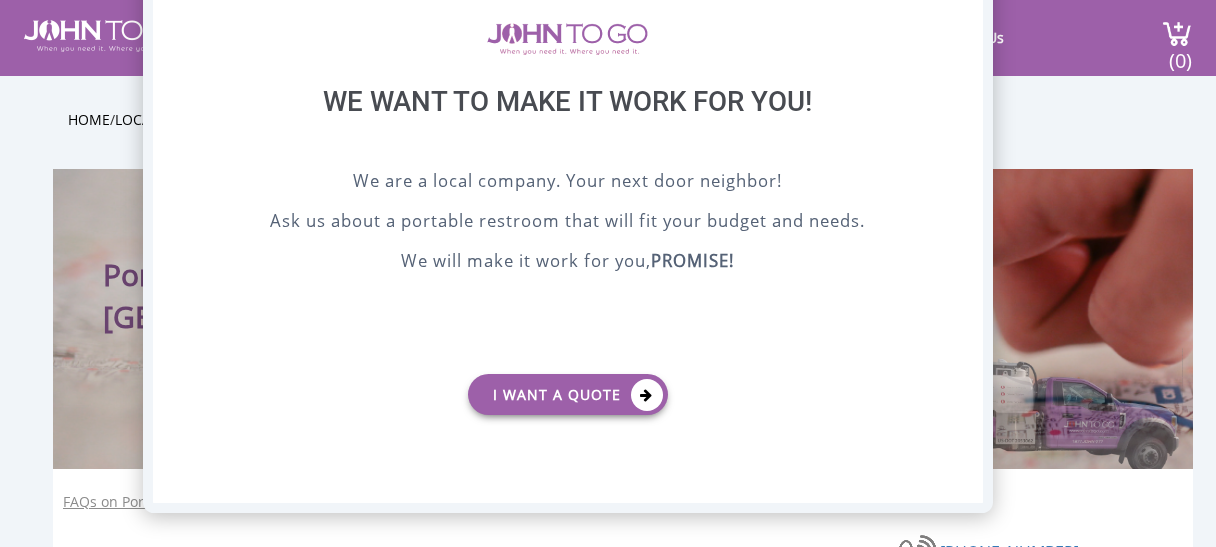 scroll, scrollTop: 0, scrollLeft: 0, axis: both 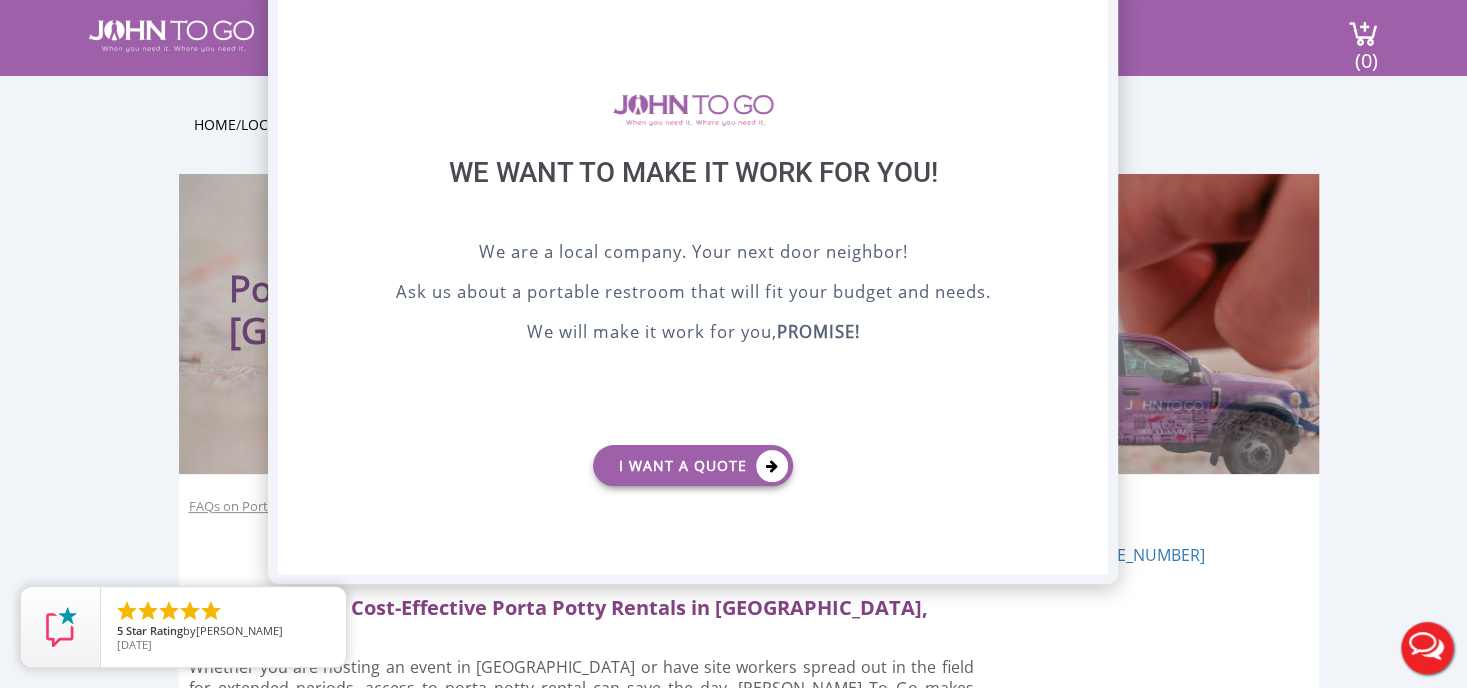 click on "X" at bounding box center (1092, 11) 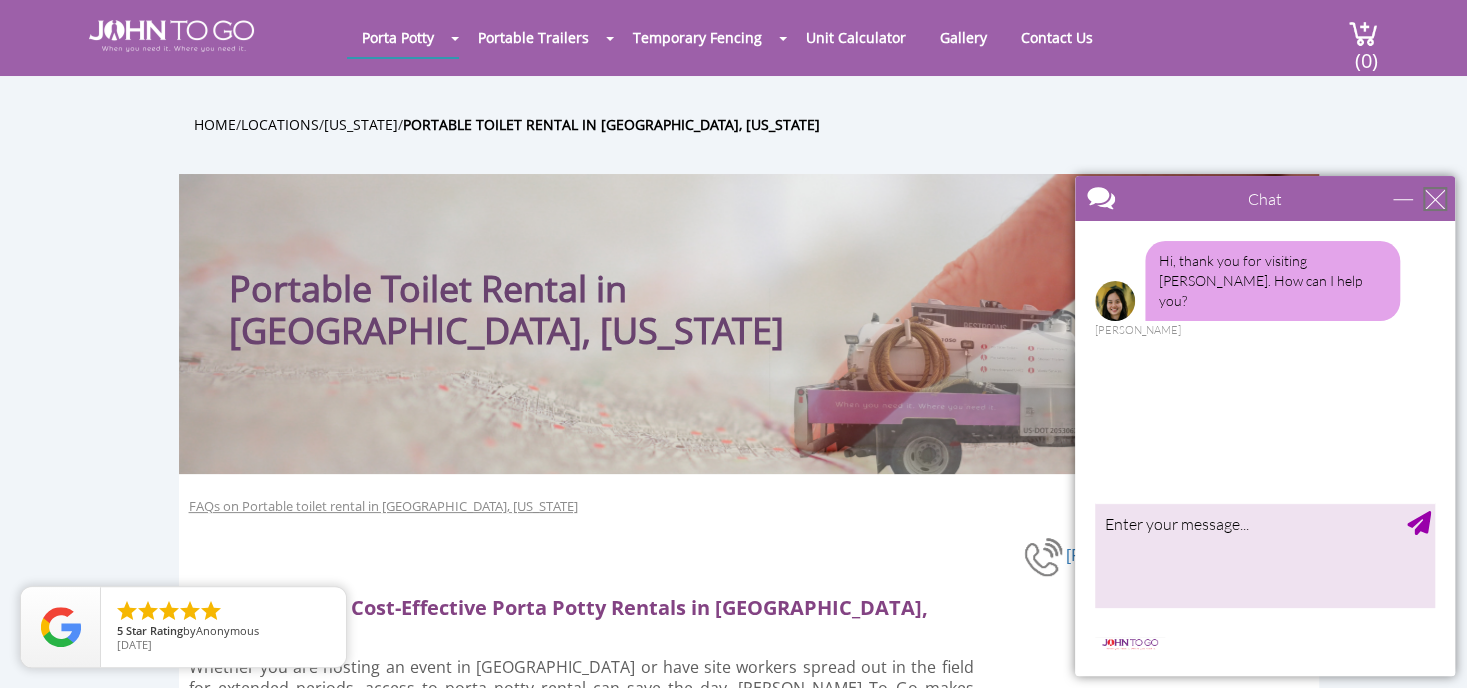 click at bounding box center [1435, 199] 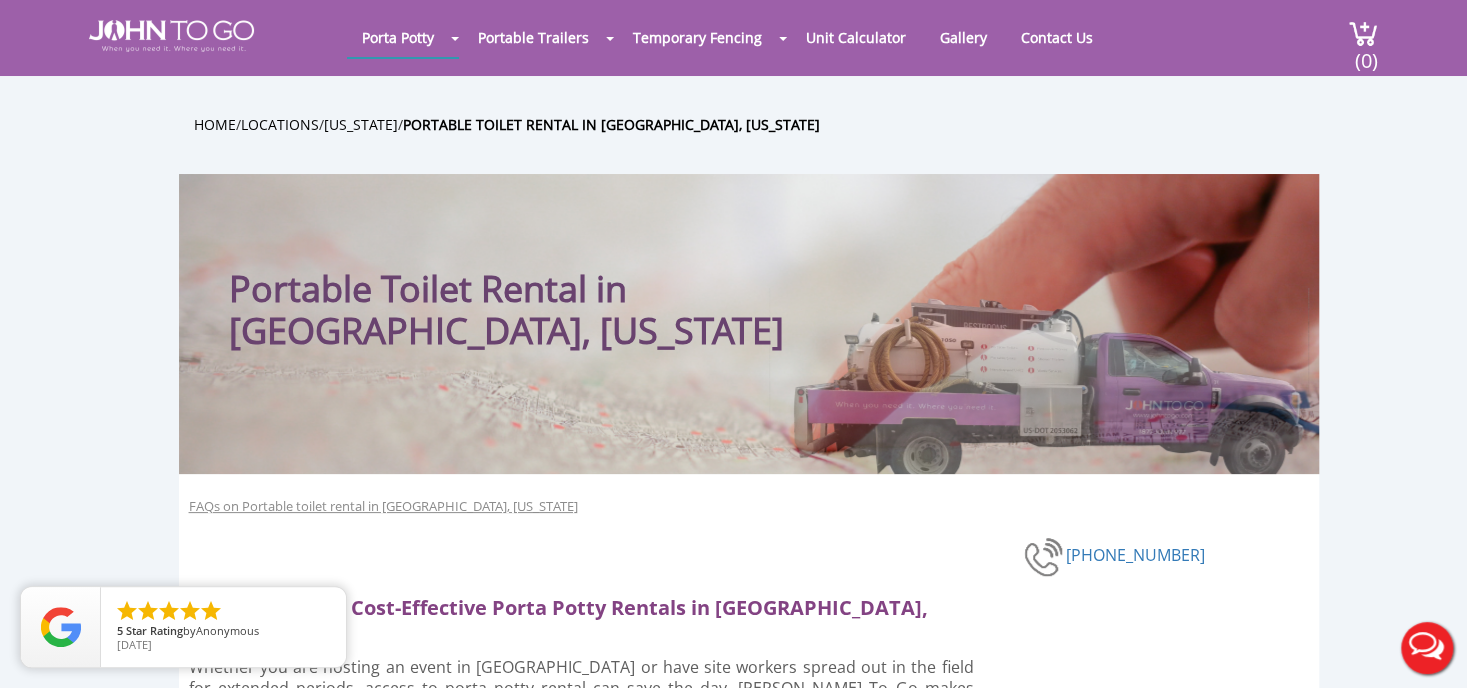 scroll, scrollTop: 0, scrollLeft: 0, axis: both 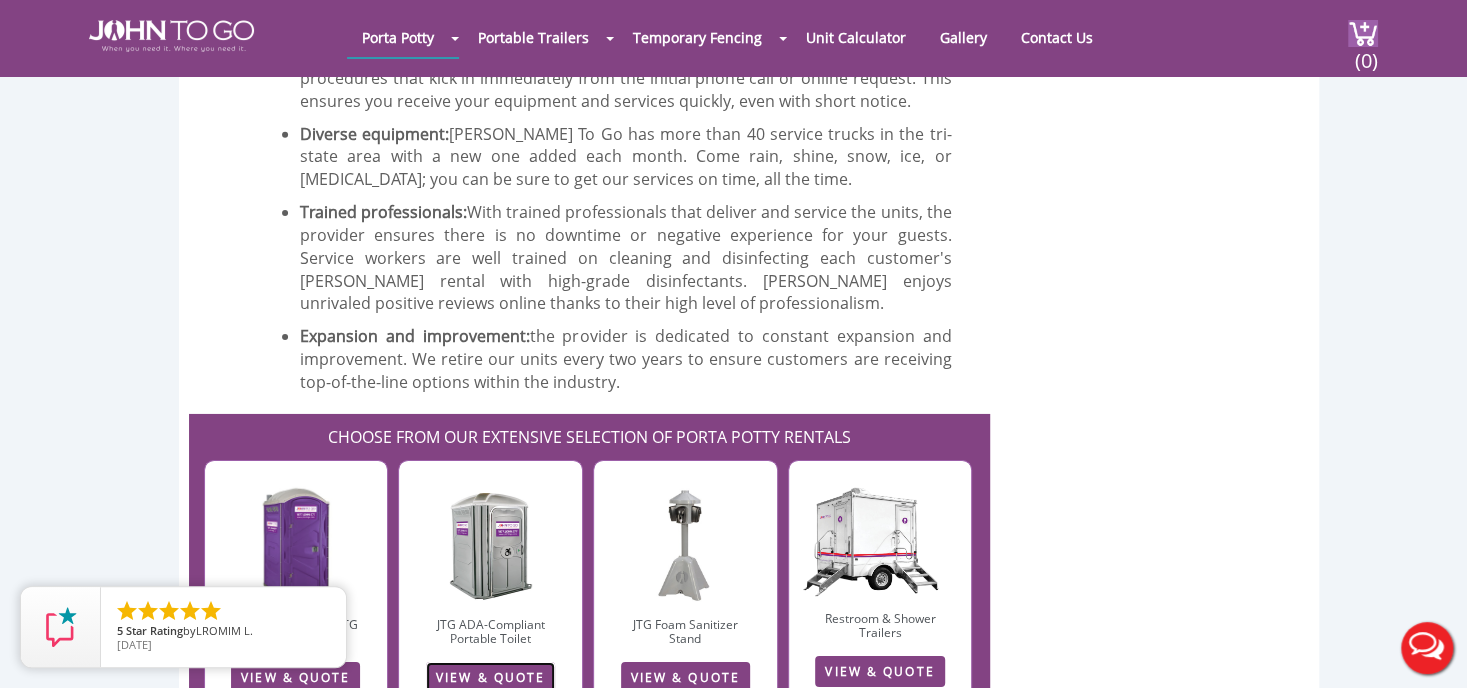 click on "VIEW & QUOTE" at bounding box center [490, 677] 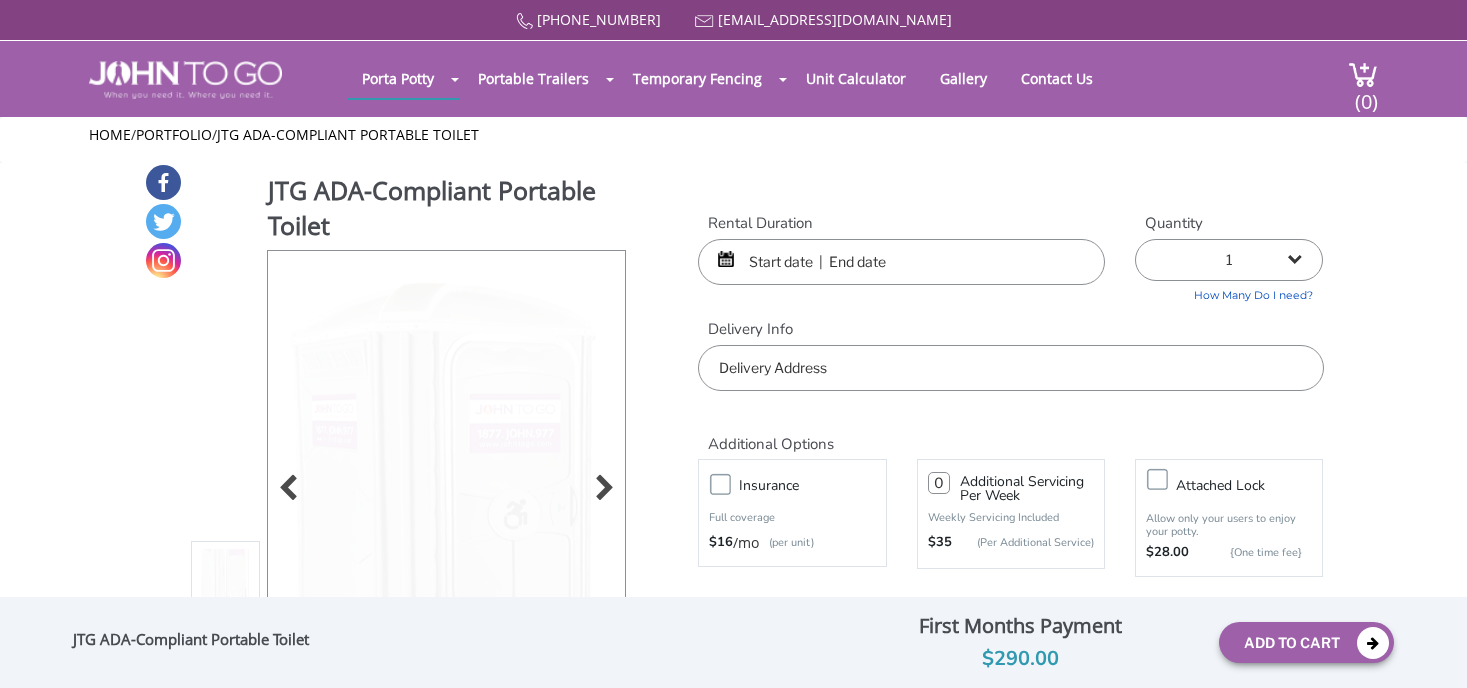 scroll, scrollTop: 0, scrollLeft: 0, axis: both 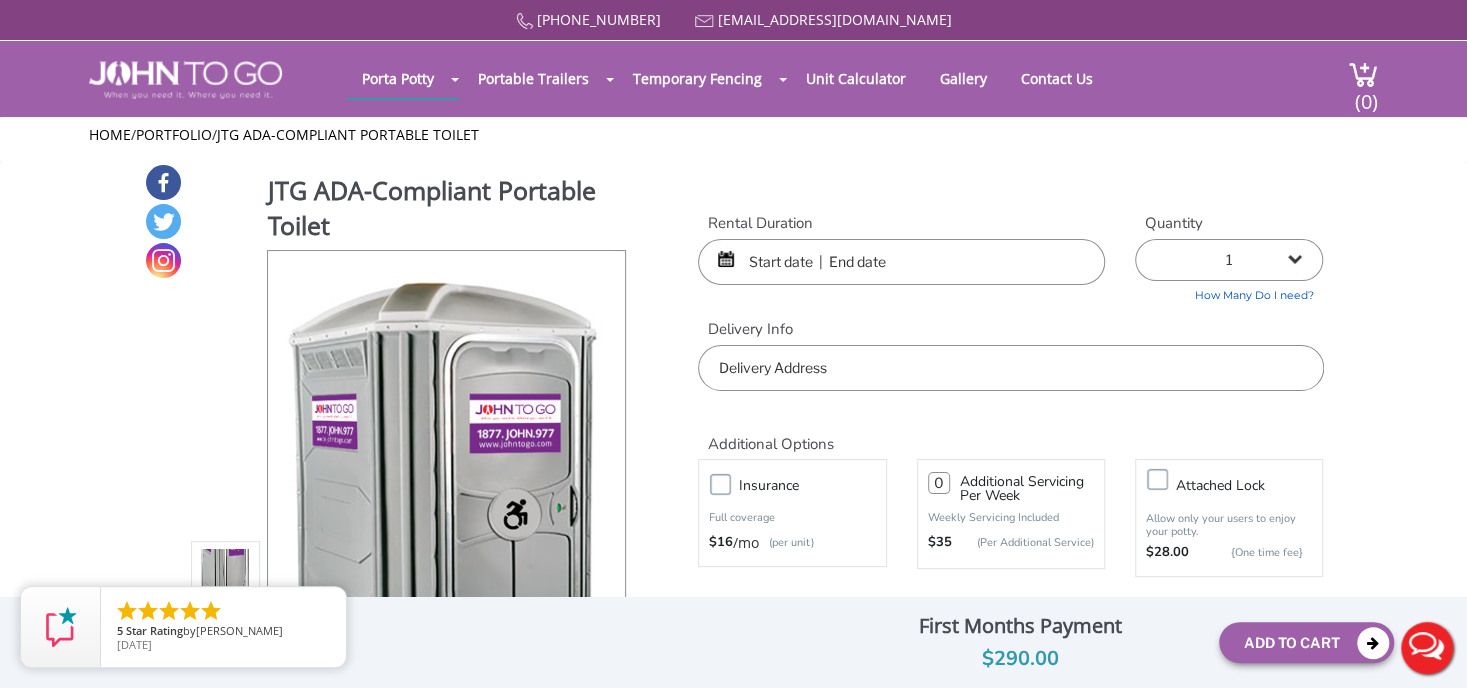 click at bounding box center [901, 262] 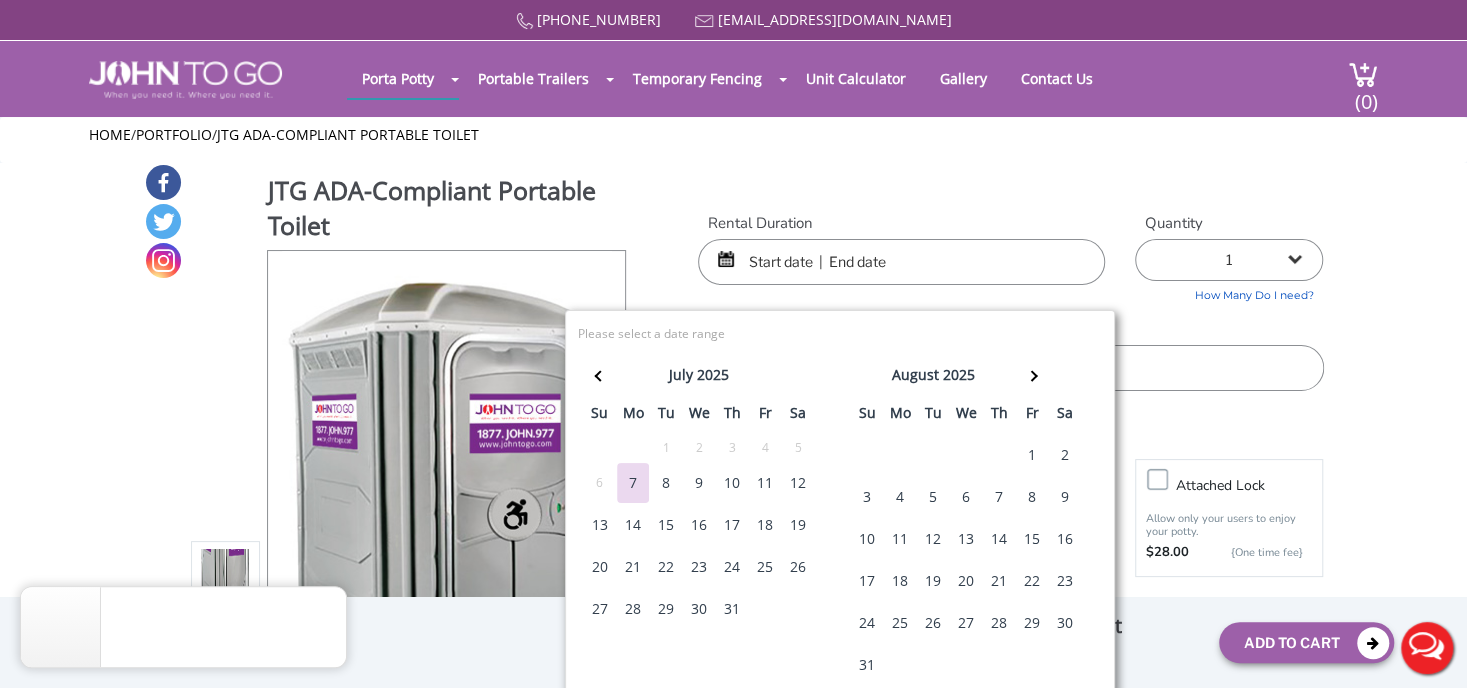 click on "31" at bounding box center [867, 665] 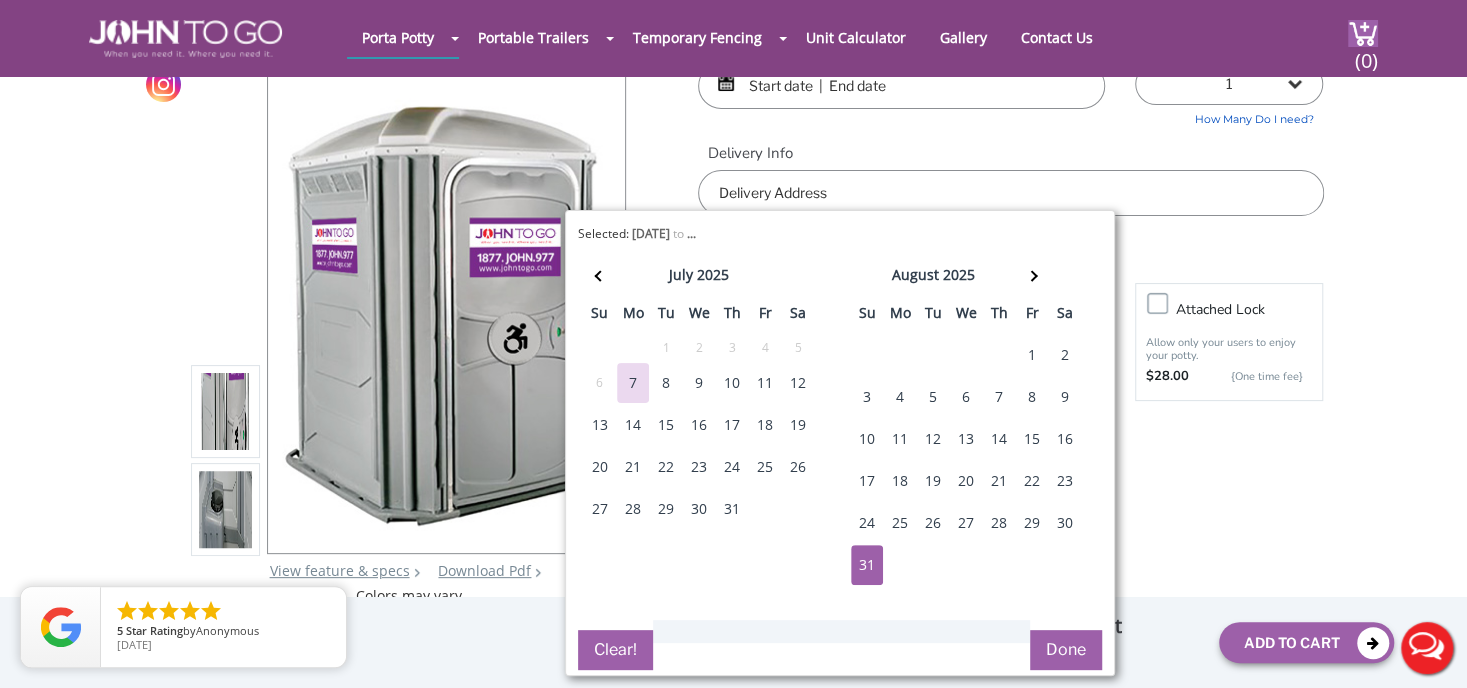 scroll, scrollTop: 200, scrollLeft: 0, axis: vertical 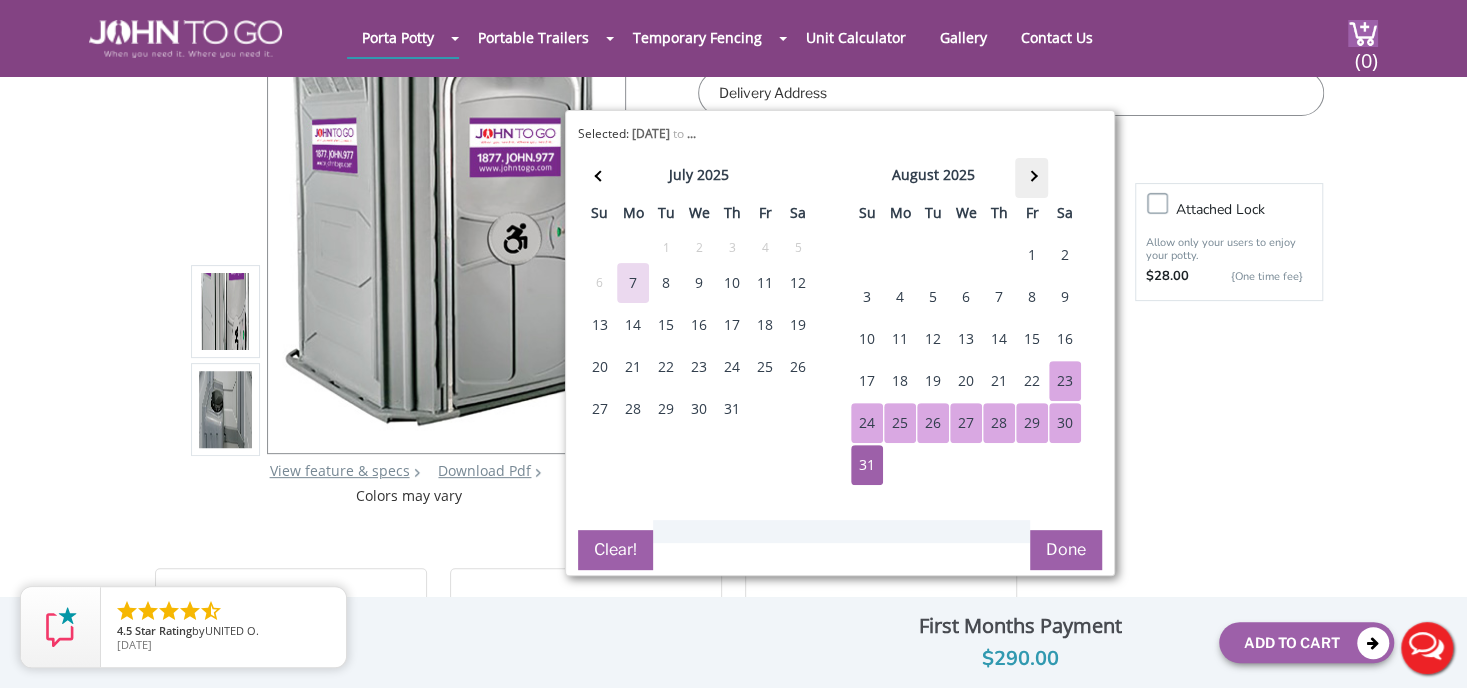 click at bounding box center (1031, 175) 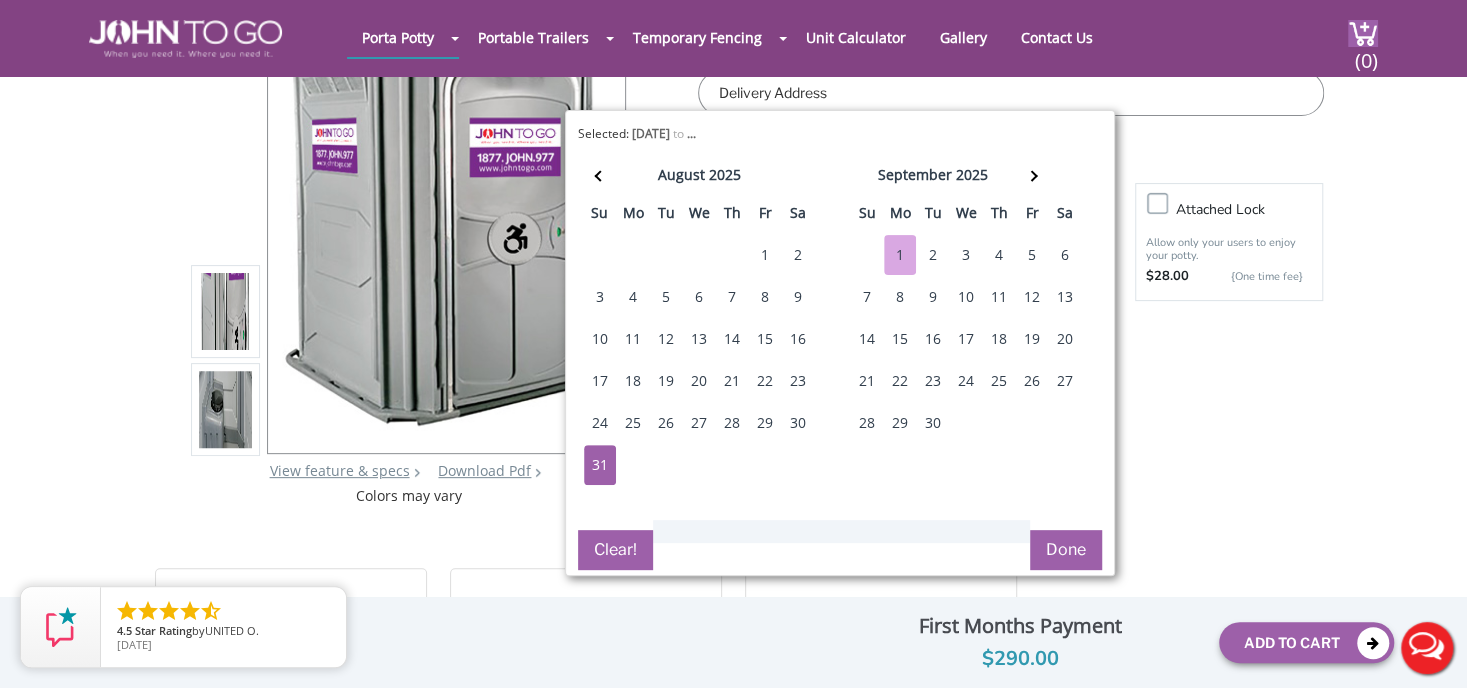 click on "1" at bounding box center (900, 255) 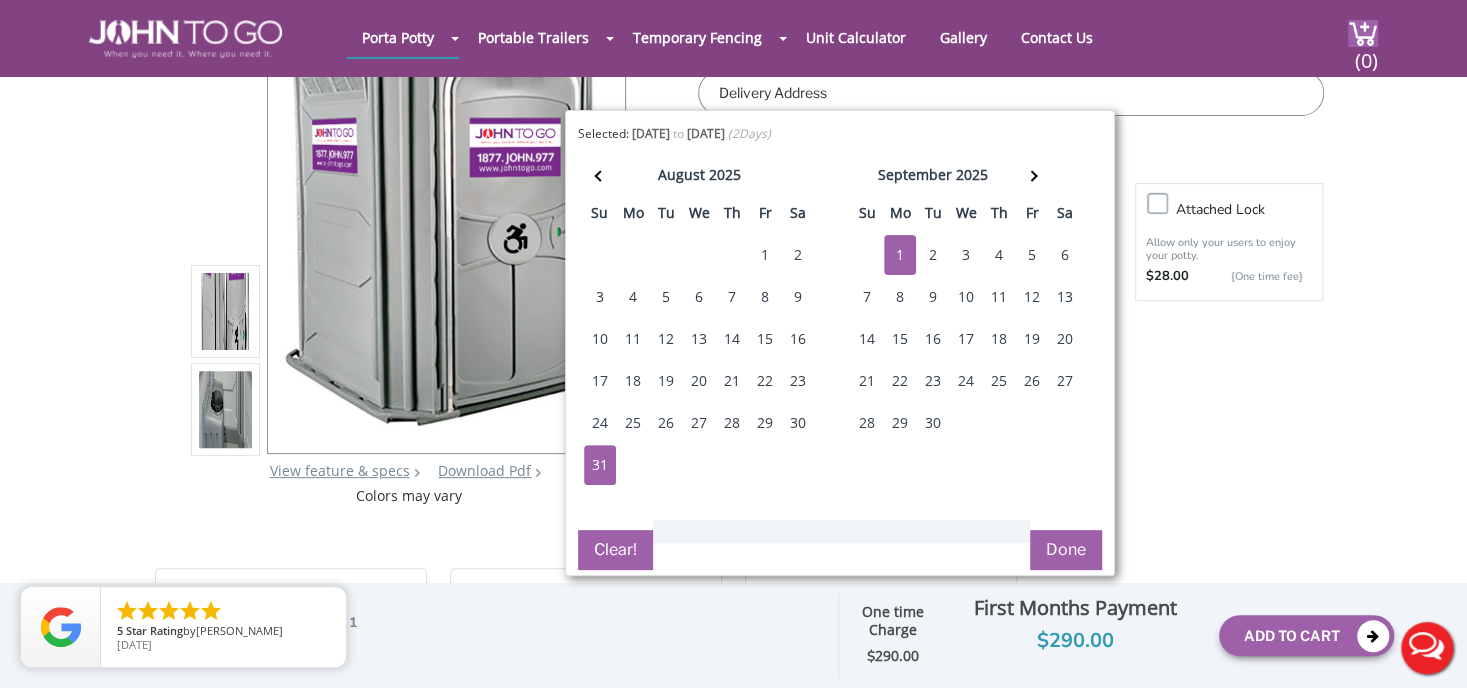 click on "31" at bounding box center [600, 465] 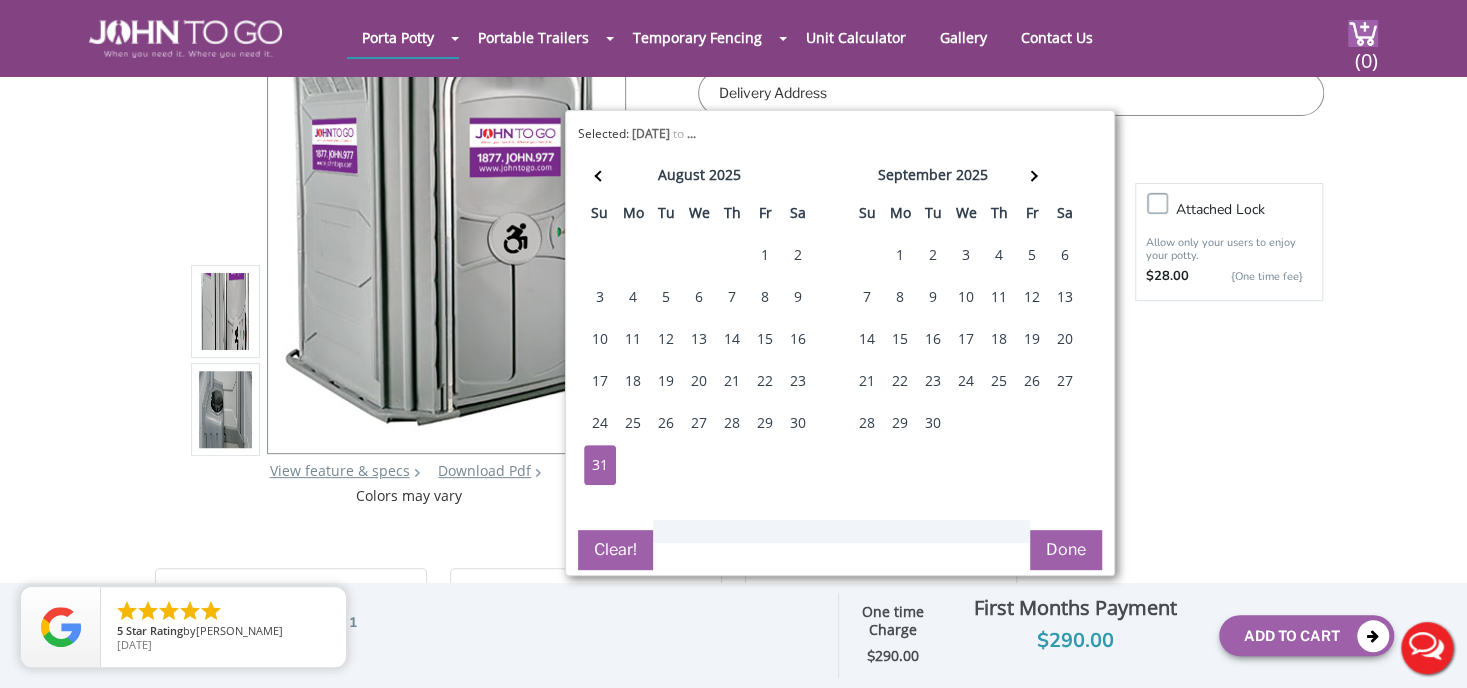click on "Done" at bounding box center (1066, 550) 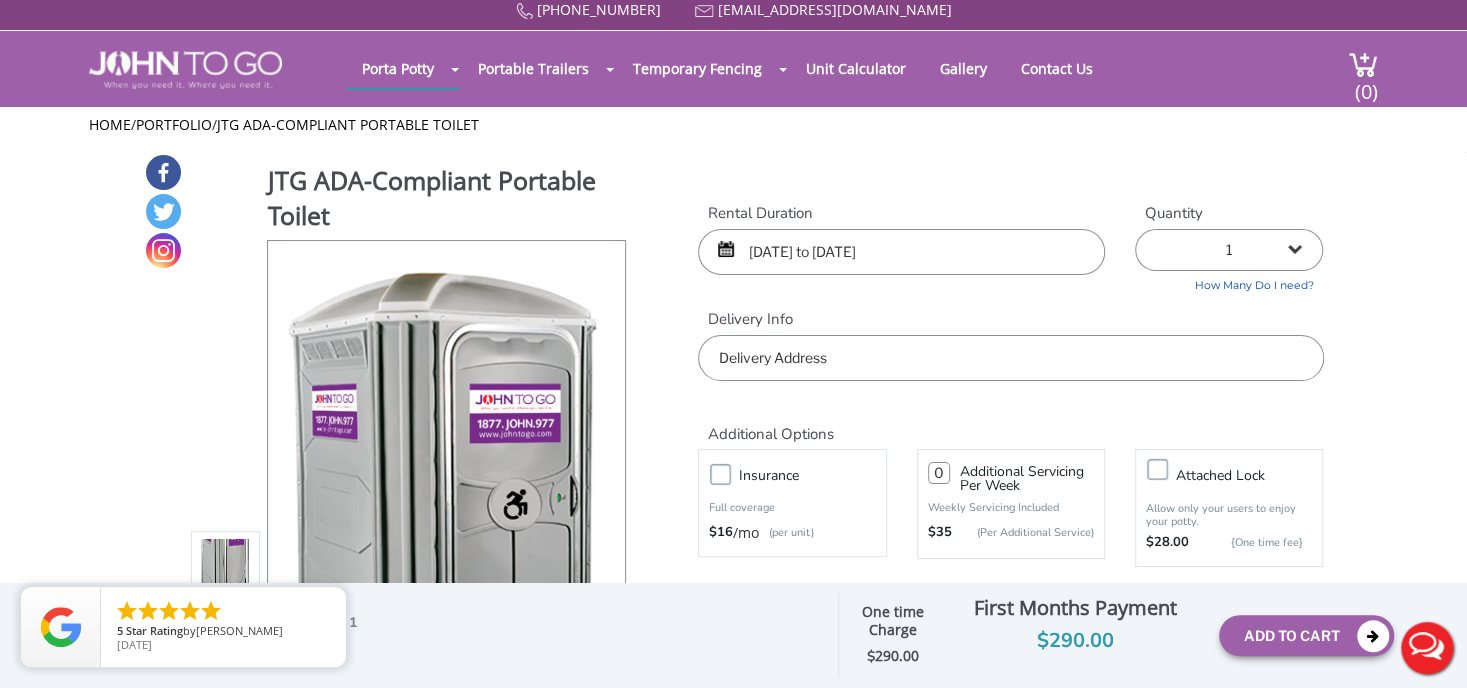 scroll, scrollTop: 0, scrollLeft: 0, axis: both 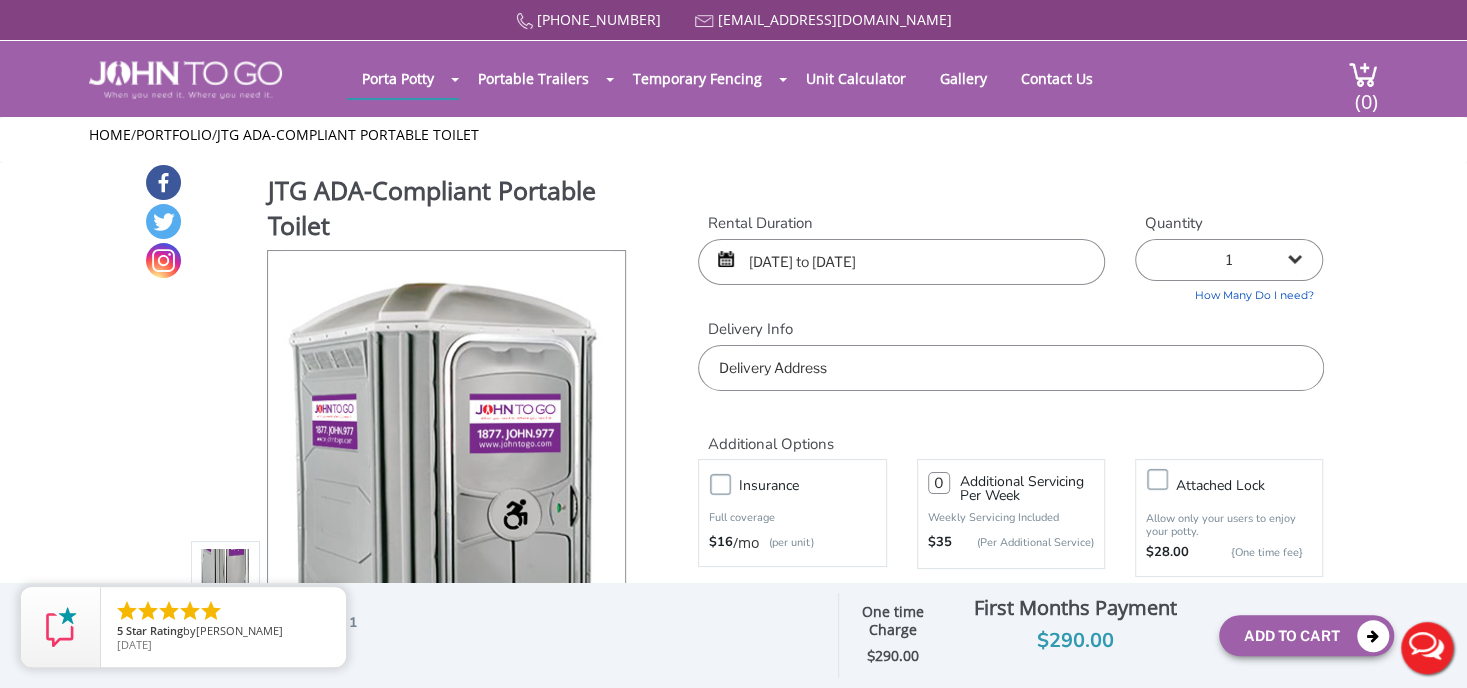 click at bounding box center [1010, 368] 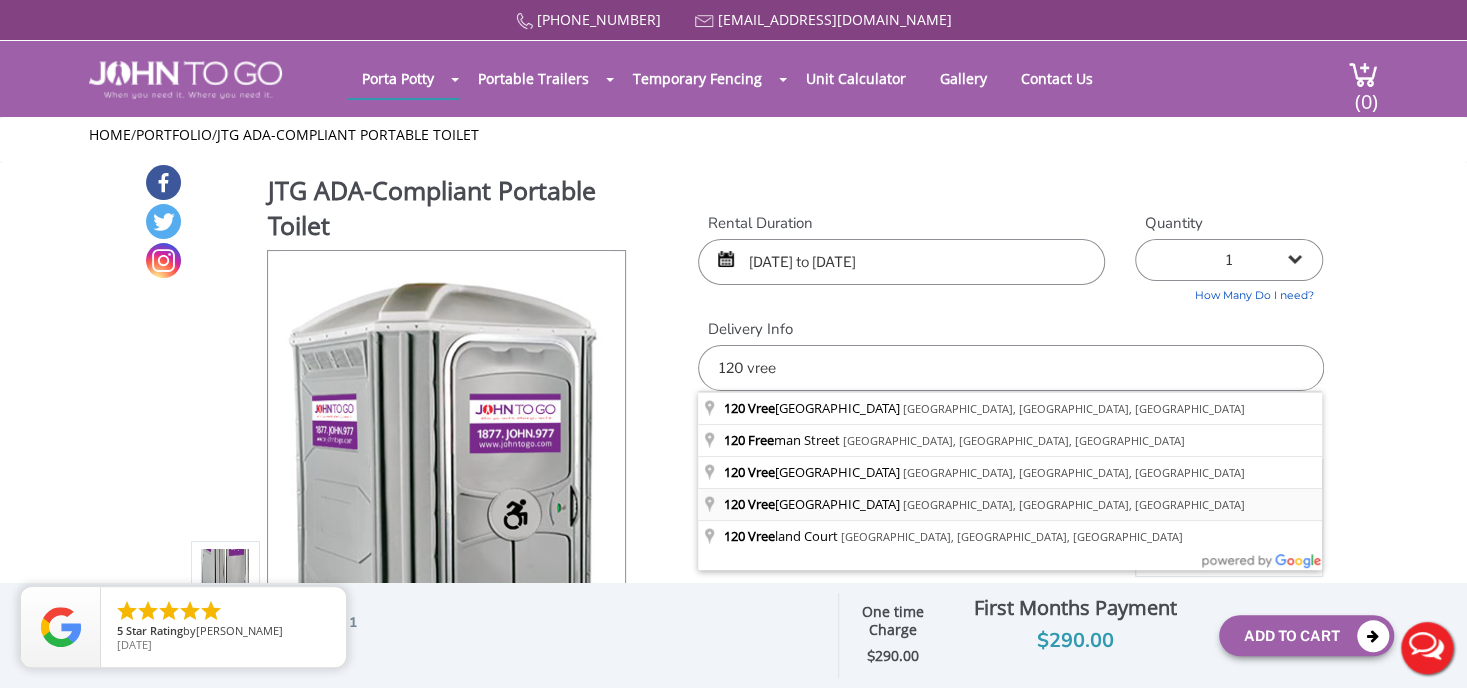 type on "120 Vreeland Avenue, Bloomingdale, NJ, USA" 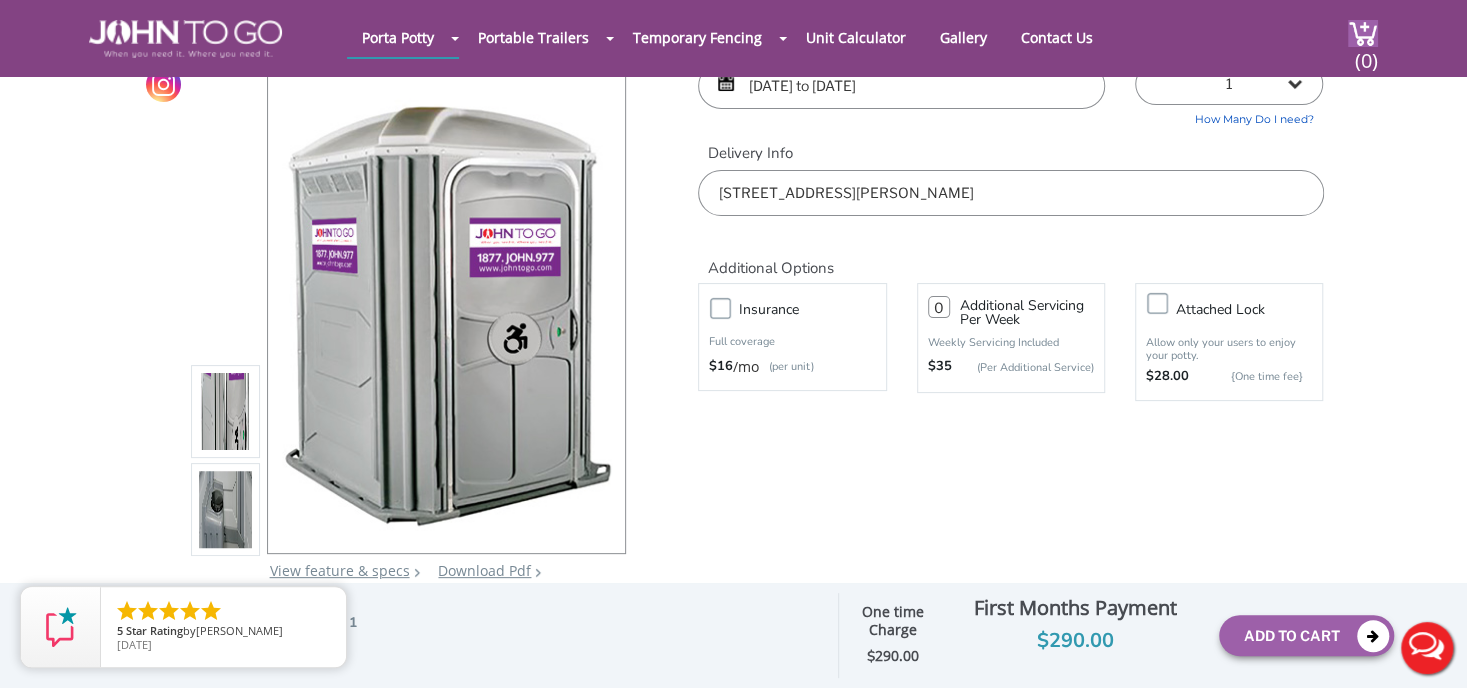 scroll, scrollTop: 0, scrollLeft: 0, axis: both 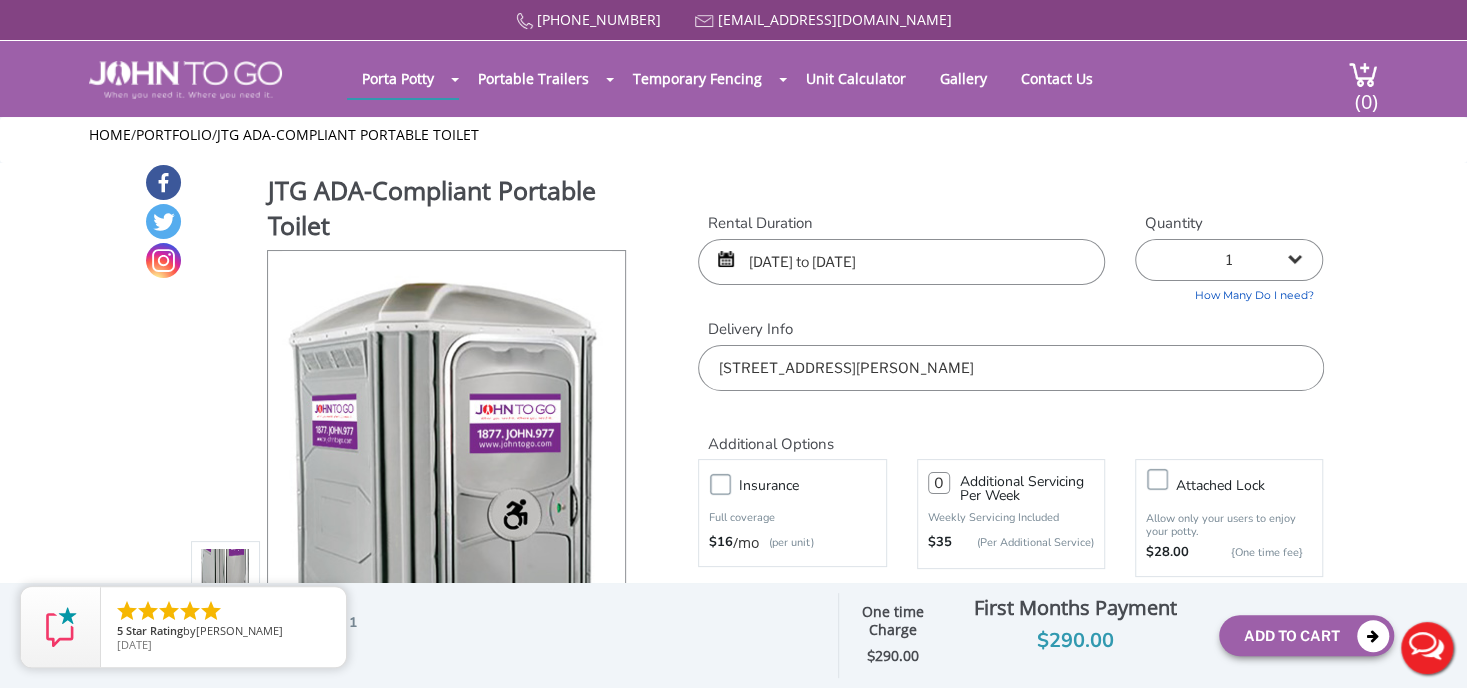 click on "08/31/2025 to 09/01/2025" at bounding box center [901, 262] 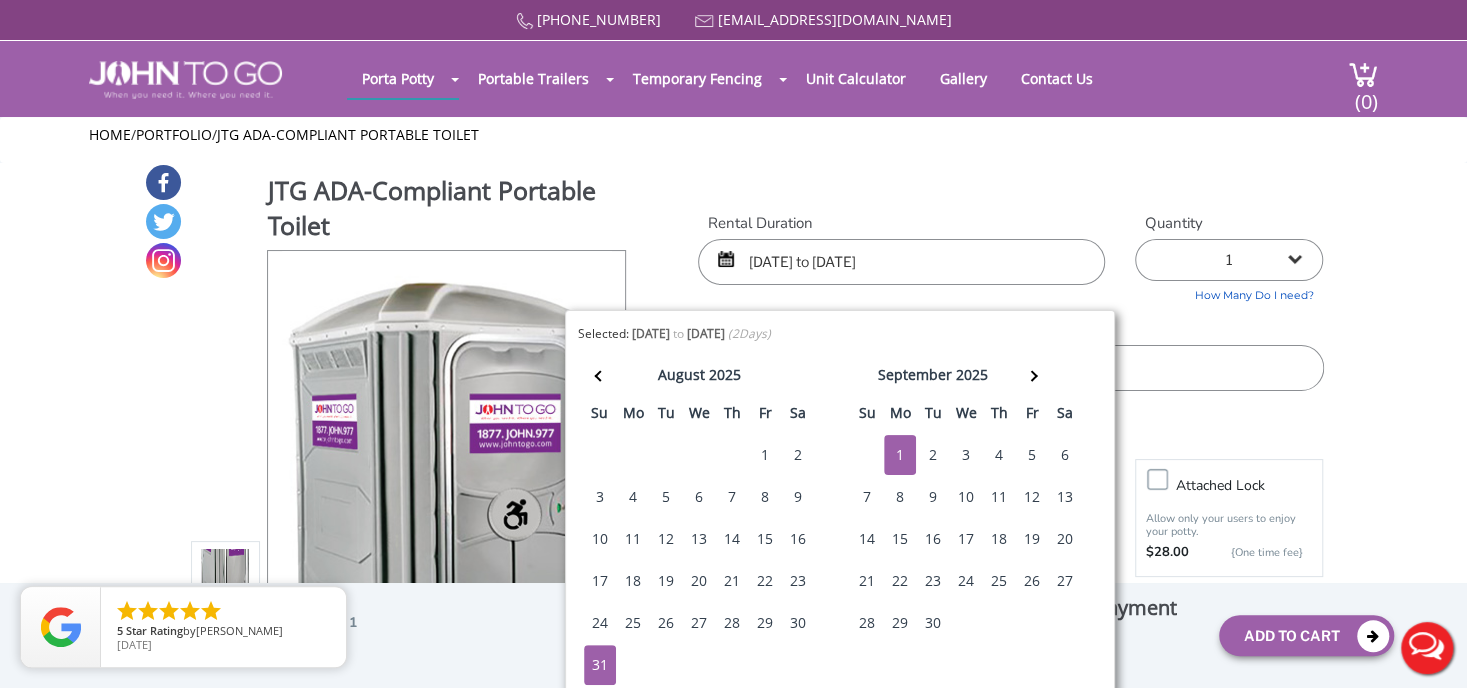 click on "1" at bounding box center [765, 455] 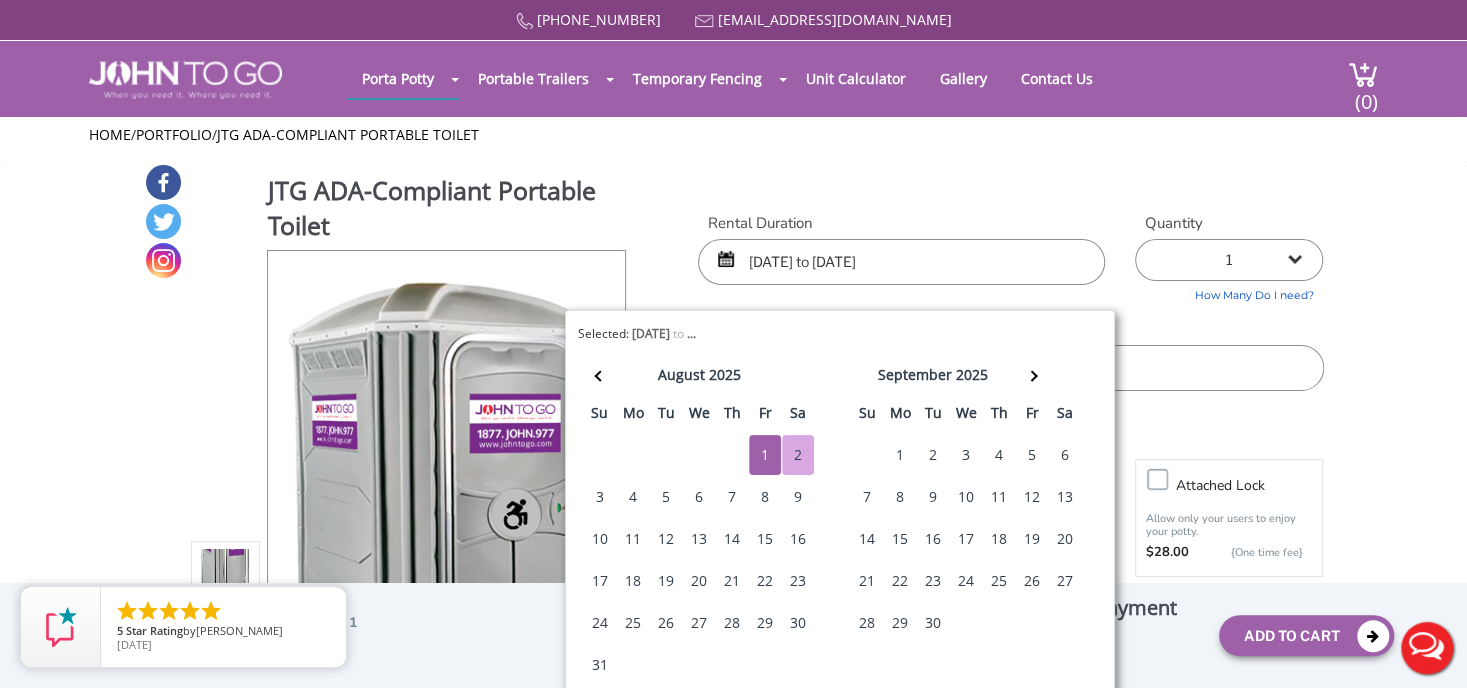 click on "2" at bounding box center [798, 455] 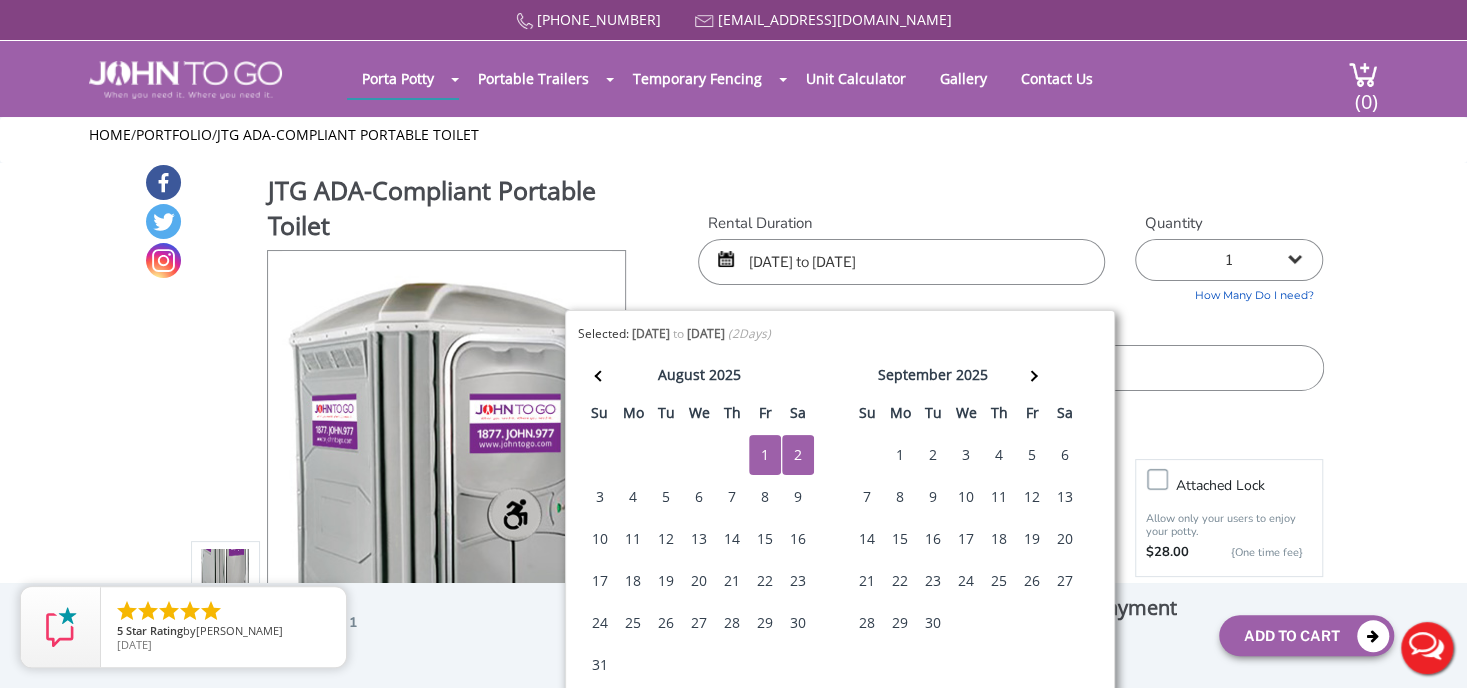 click on "2" at bounding box center (933, 455) 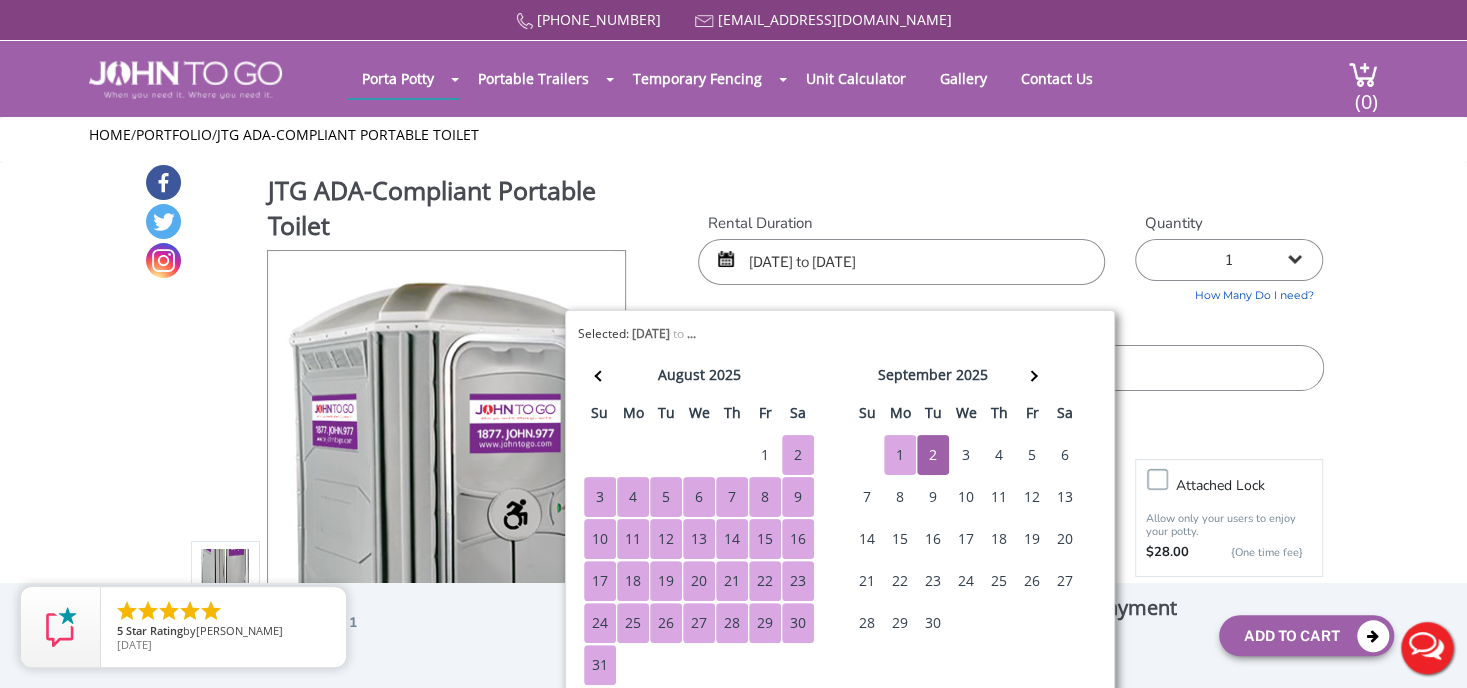 click on "2" at bounding box center [798, 455] 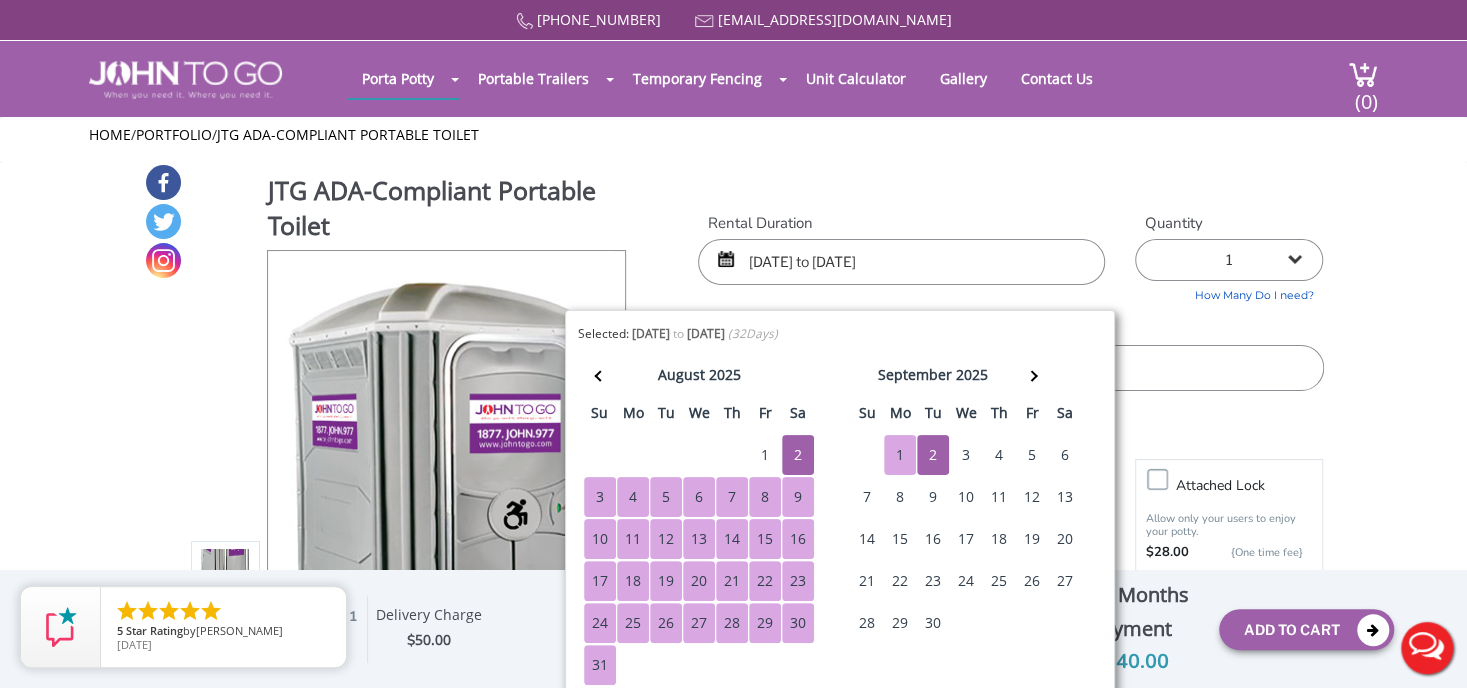 click on "2" at bounding box center (933, 455) 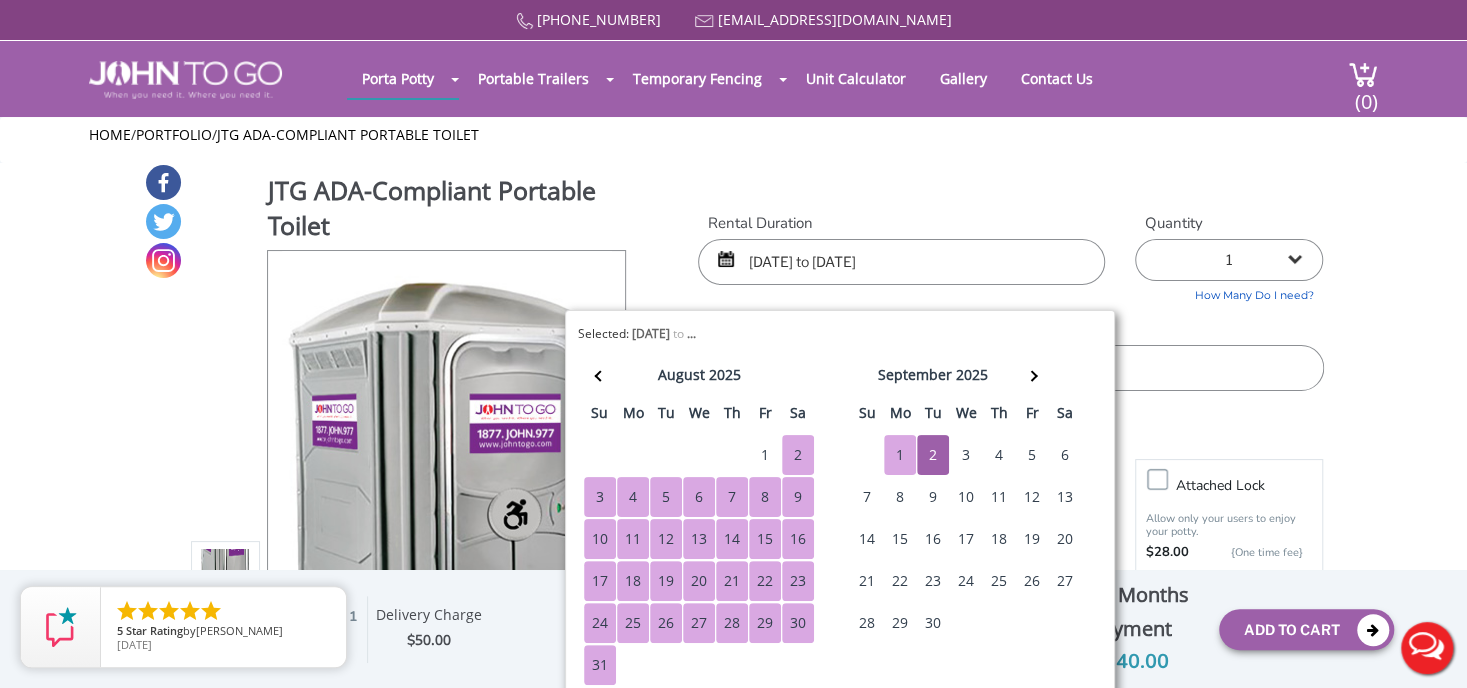 click on "2" at bounding box center [798, 455] 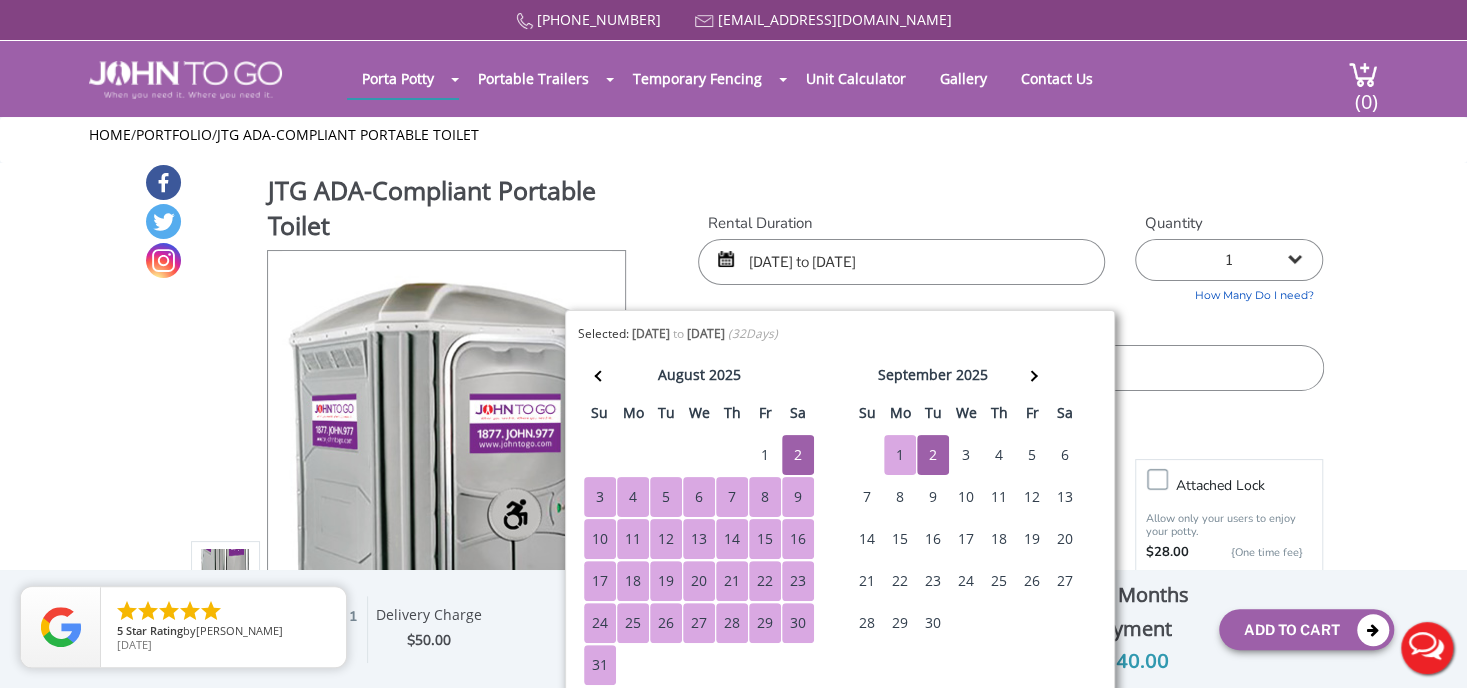 scroll, scrollTop: 100, scrollLeft: 0, axis: vertical 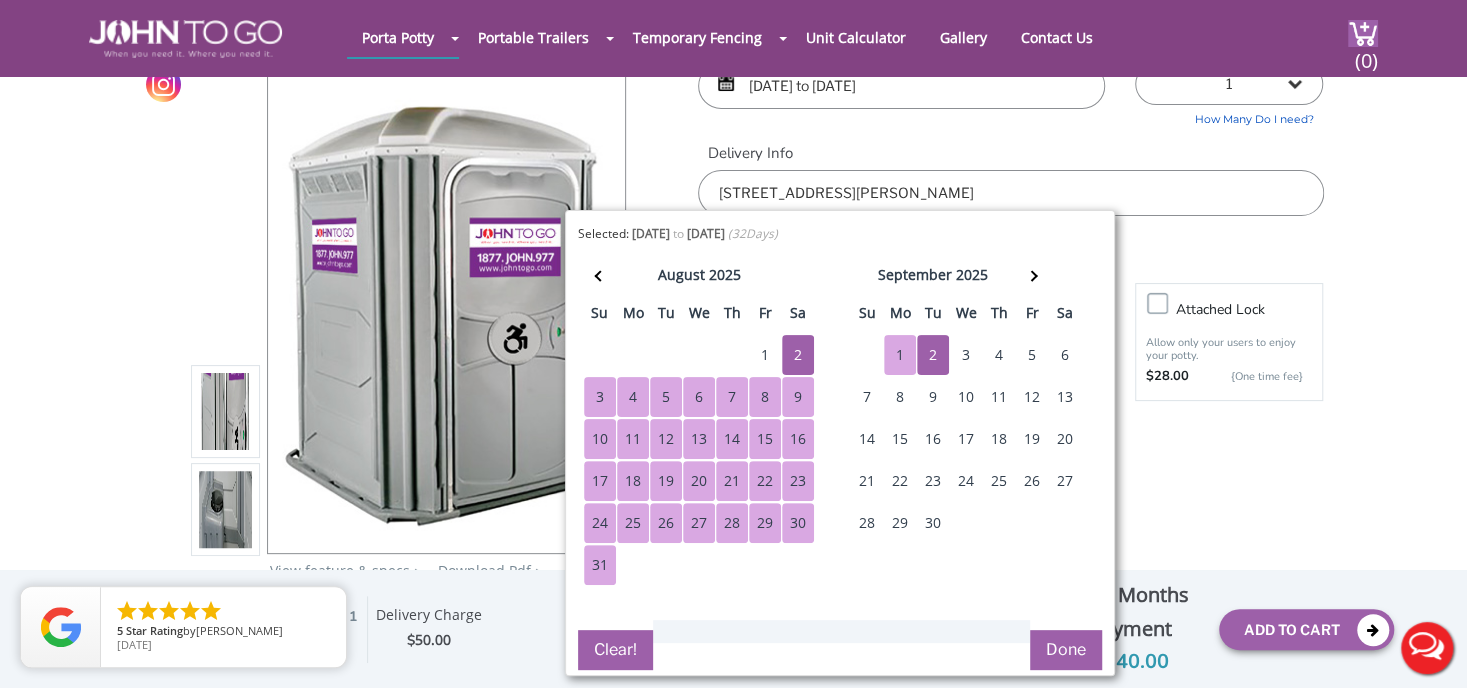 click on "Done" at bounding box center [1066, 650] 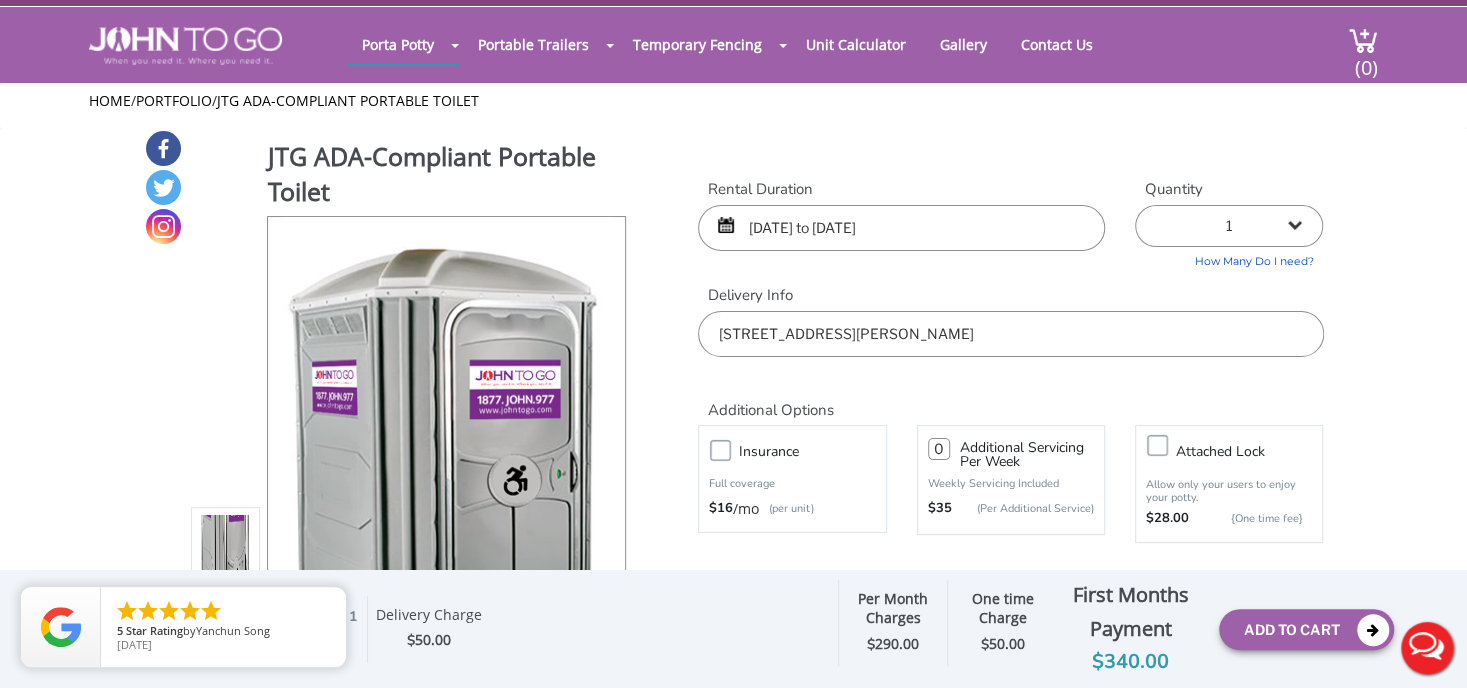 scroll, scrollTop: 0, scrollLeft: 0, axis: both 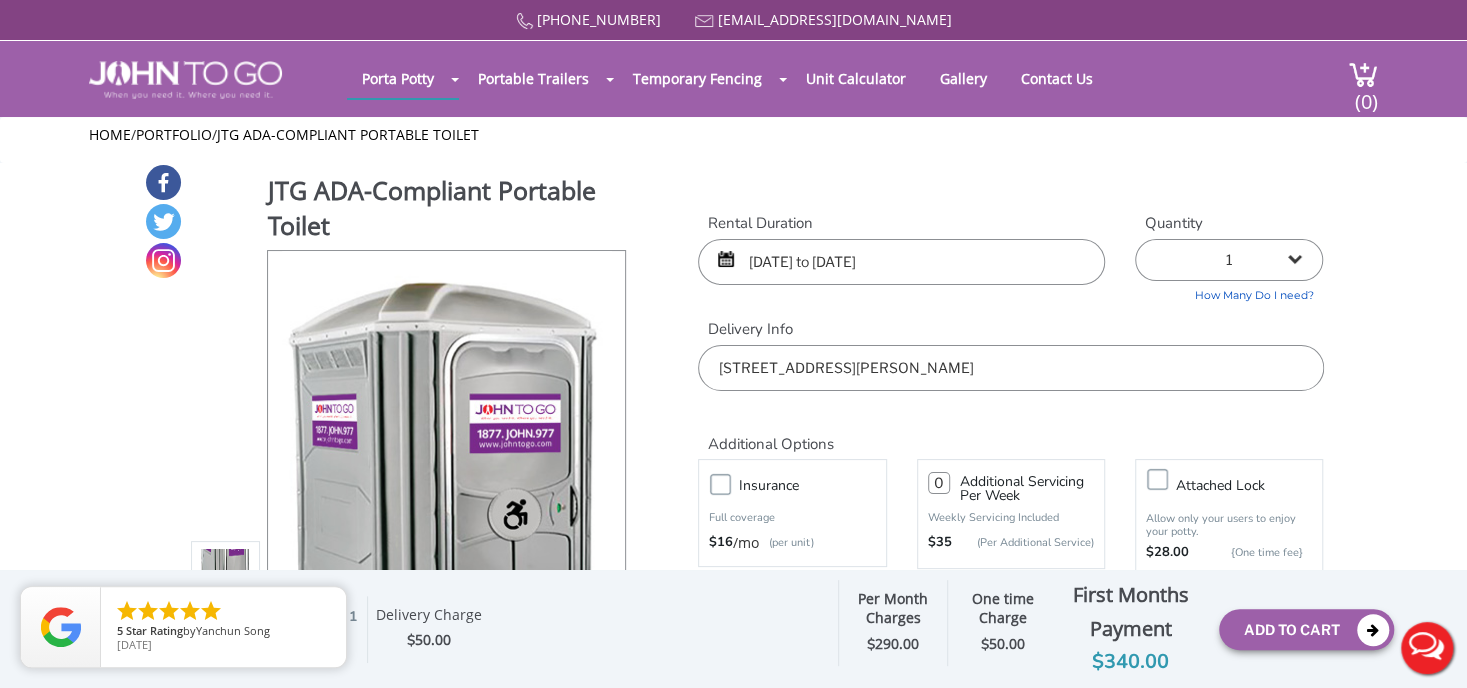 click on "08/02/2025 to 09/02/2025" at bounding box center (901, 262) 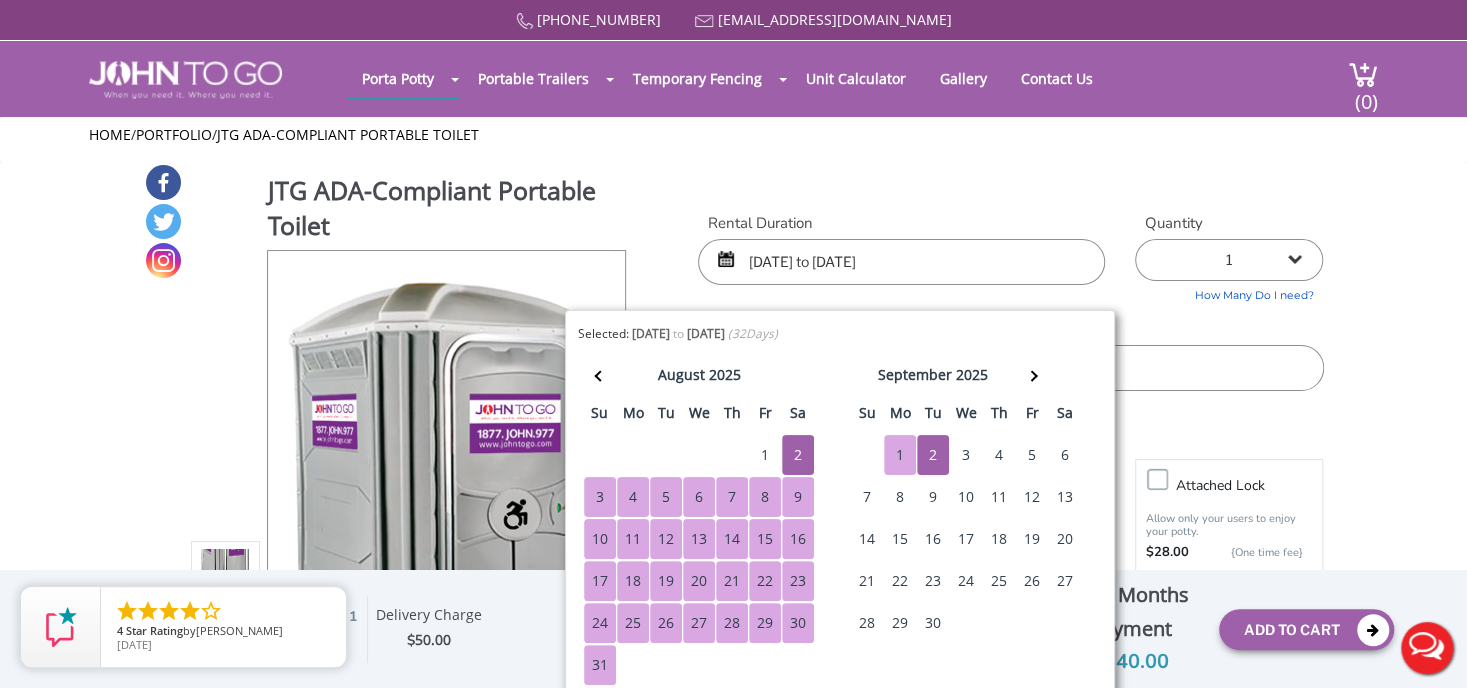click on "30" at bounding box center [798, 623] 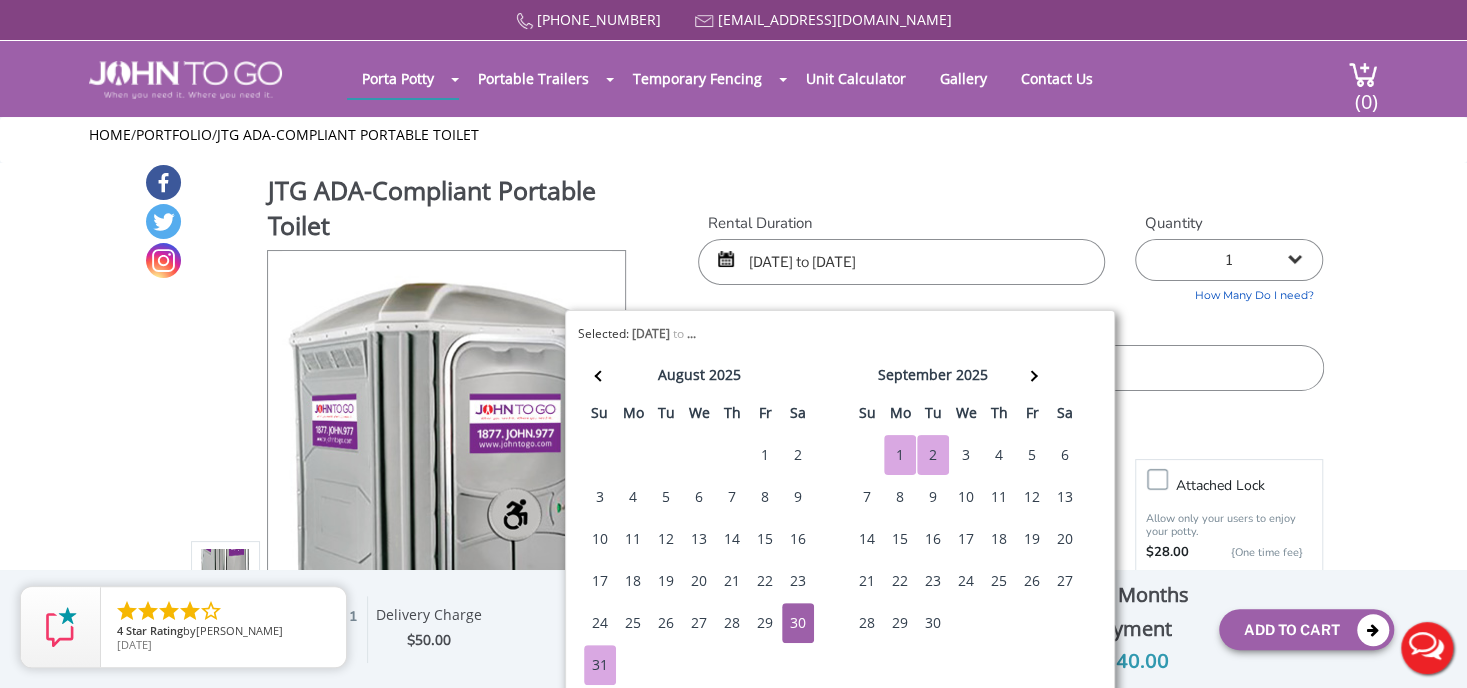 click on "2" at bounding box center [933, 455] 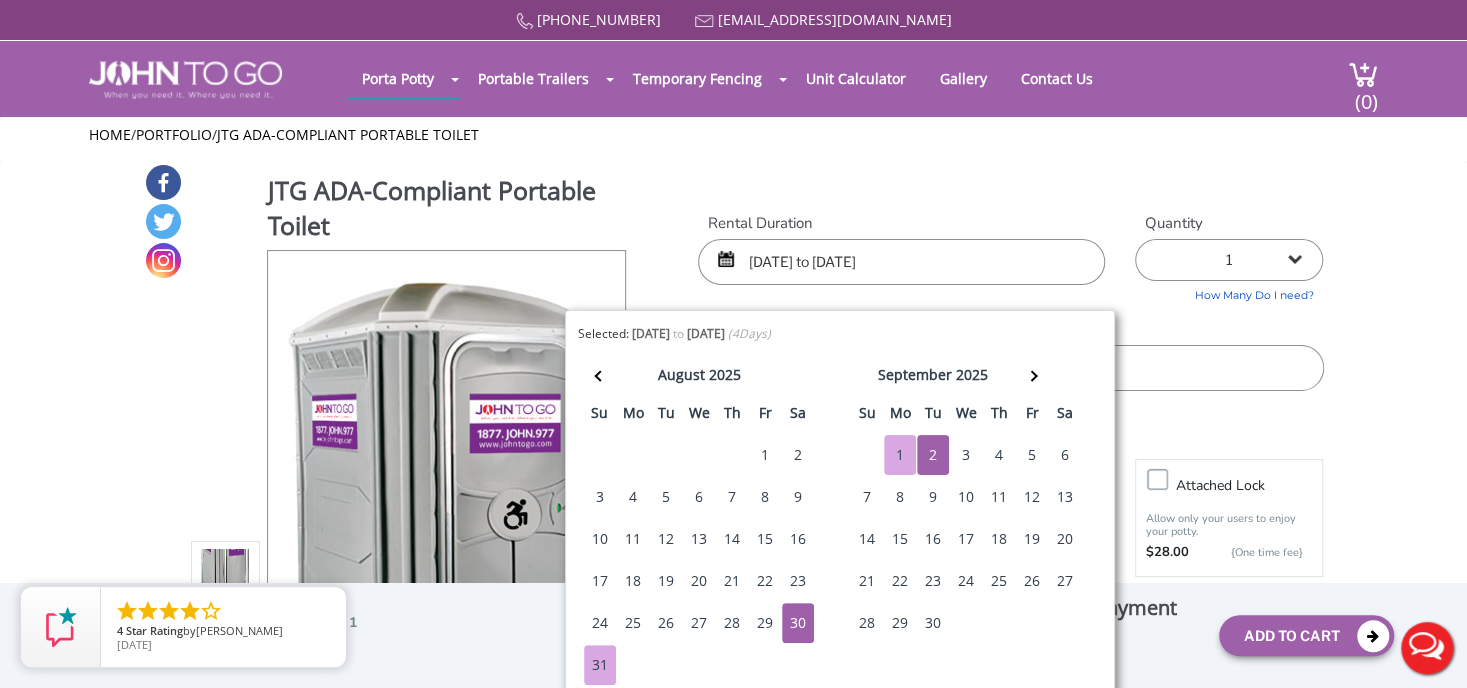 click on "JTG ADA-Compliant Portable Toilet
View feature & specs
Download Pdf
Product PDF
Addon PDF
Colors may vary
Rental Duration
08/30/2025 to 09/02/2025
Quantity
1
2 (5% discount) $ $16" at bounding box center [734, 472] 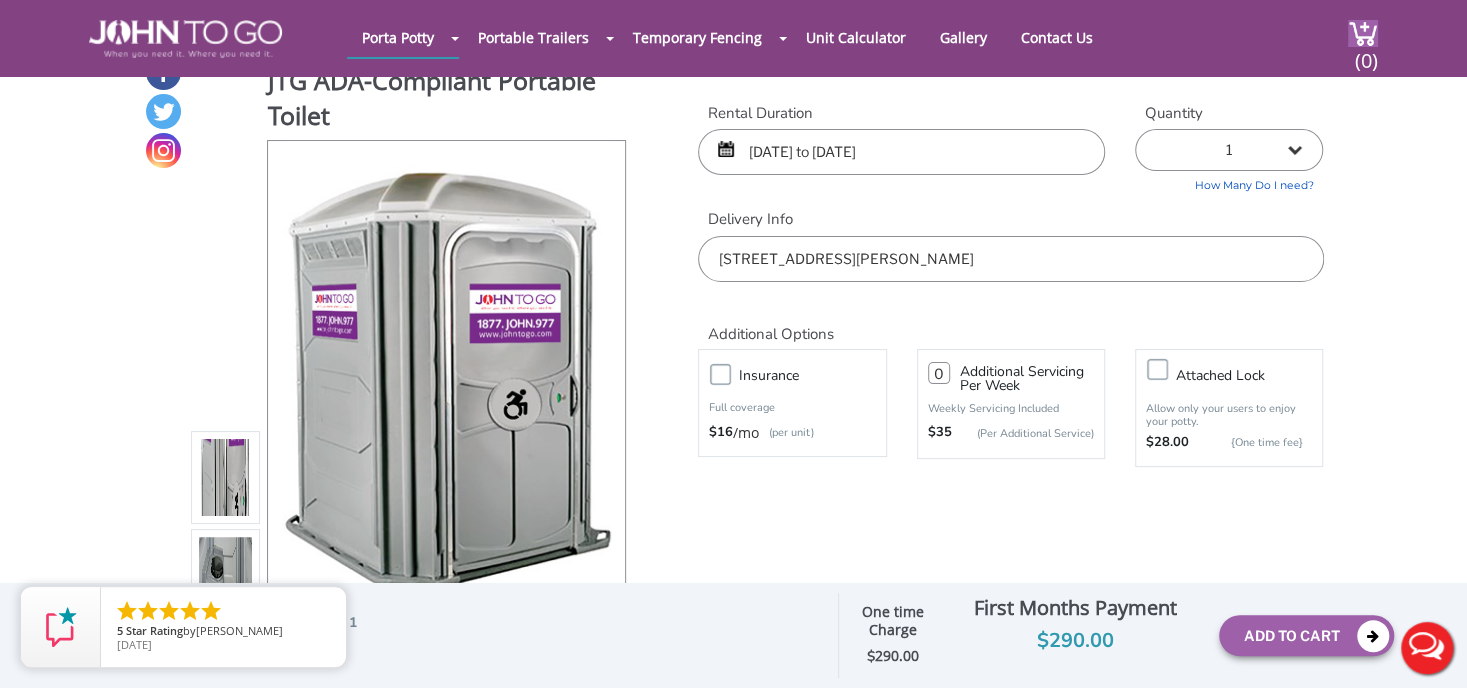 scroll, scrollTop: 0, scrollLeft: 0, axis: both 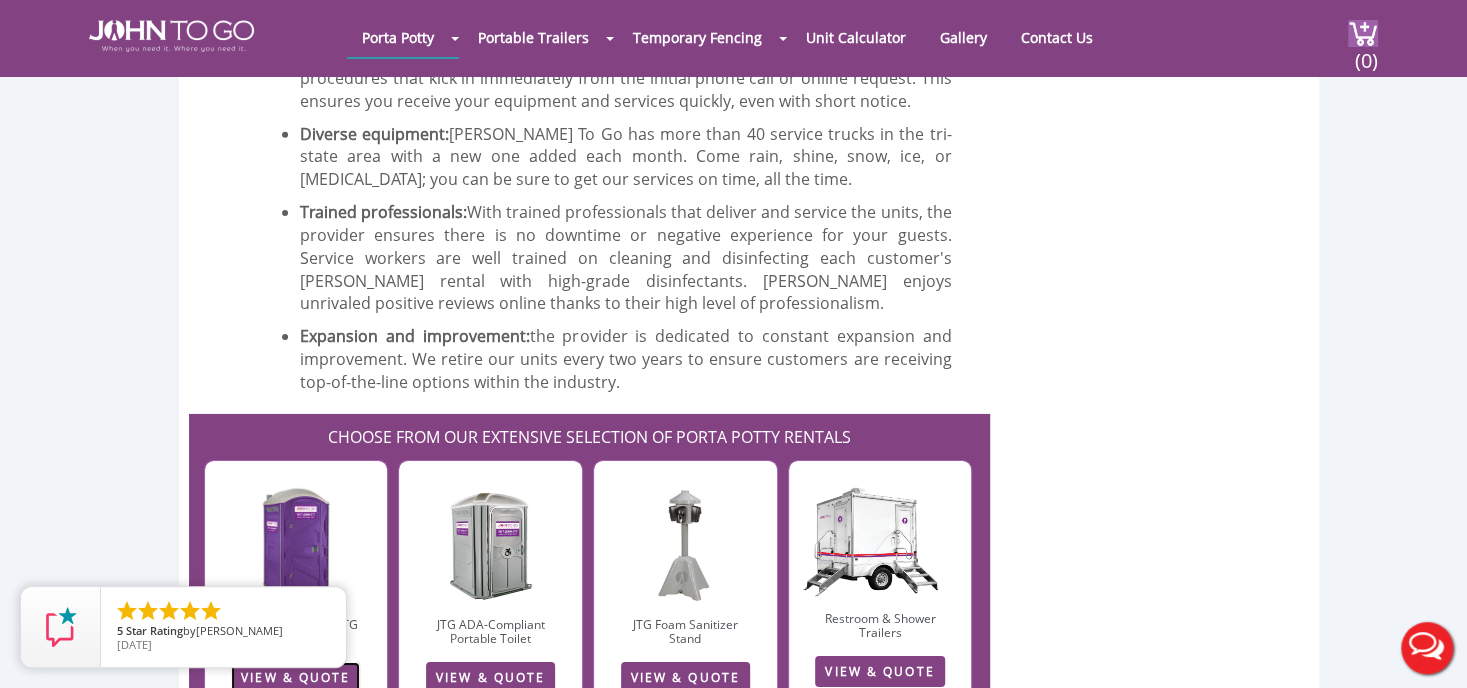 click on "VIEW & QUOTE" at bounding box center (295, 677) 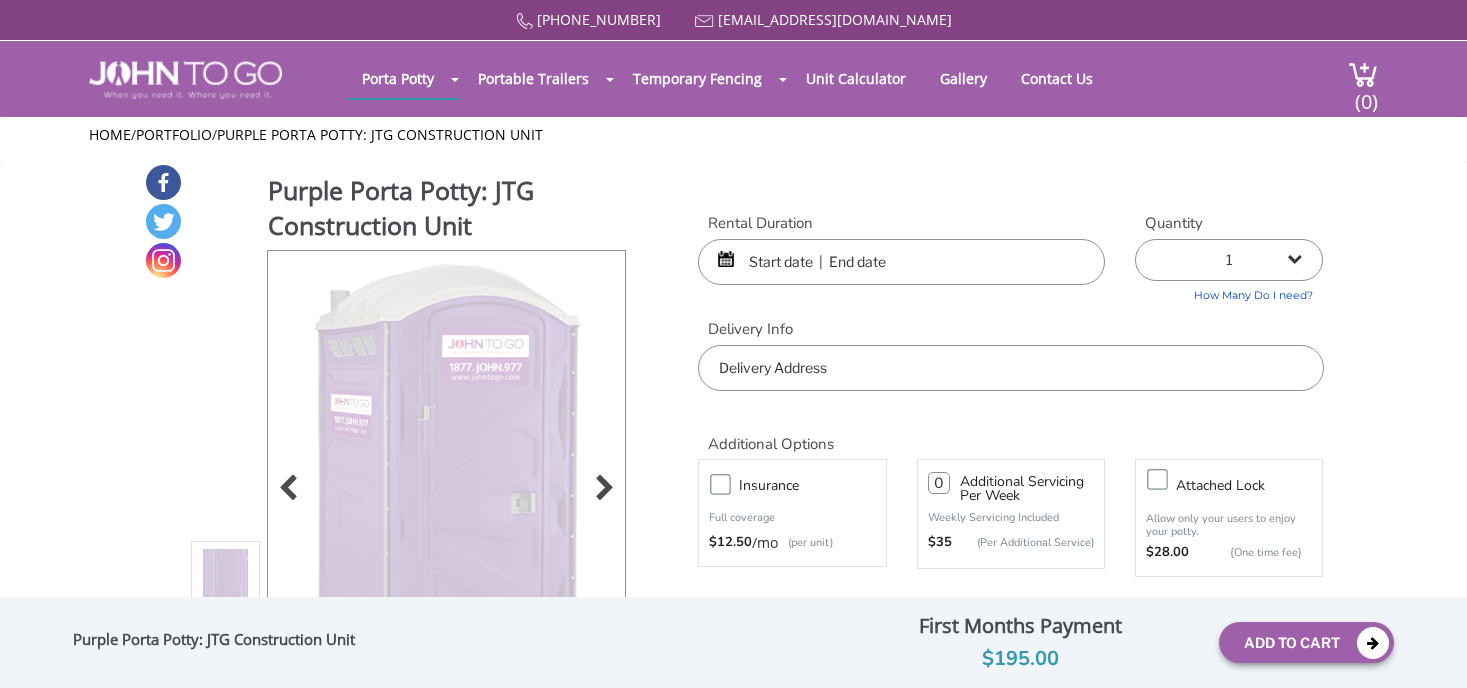 scroll, scrollTop: 0, scrollLeft: 0, axis: both 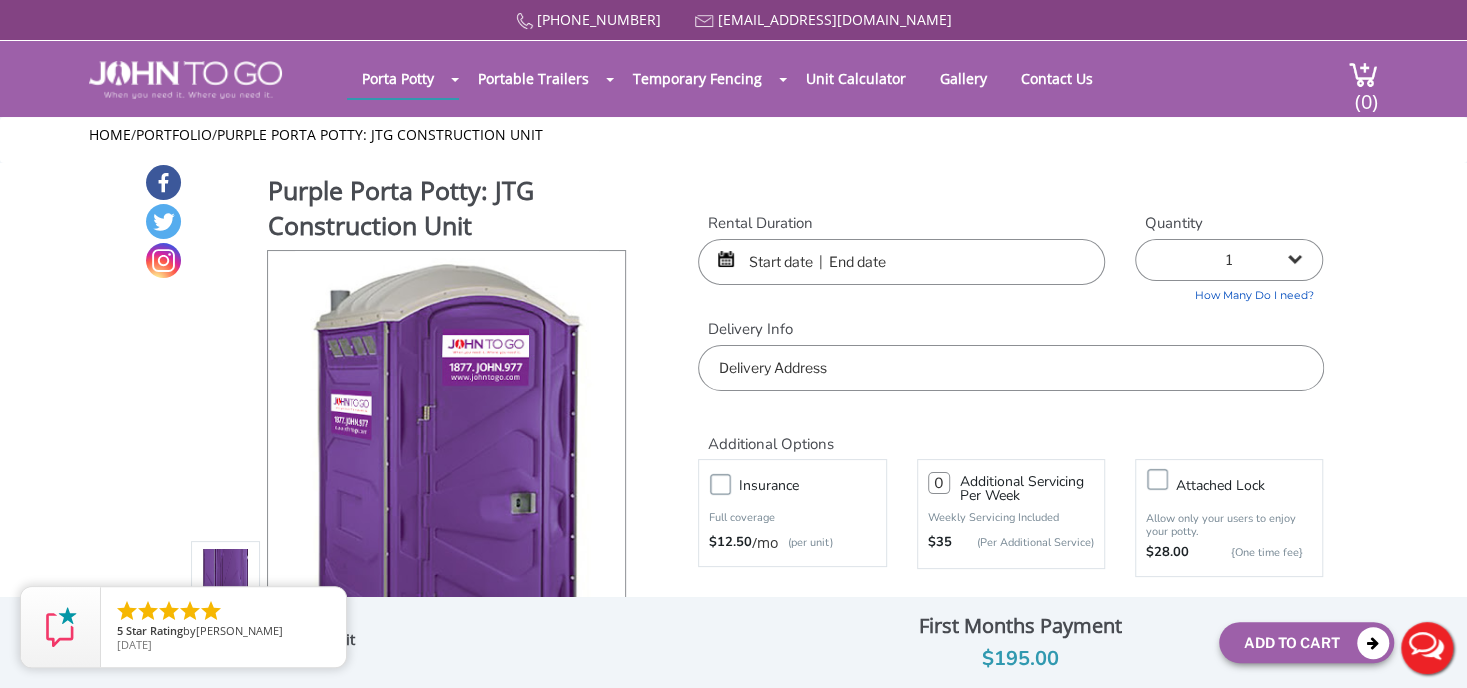 click at bounding box center [901, 262] 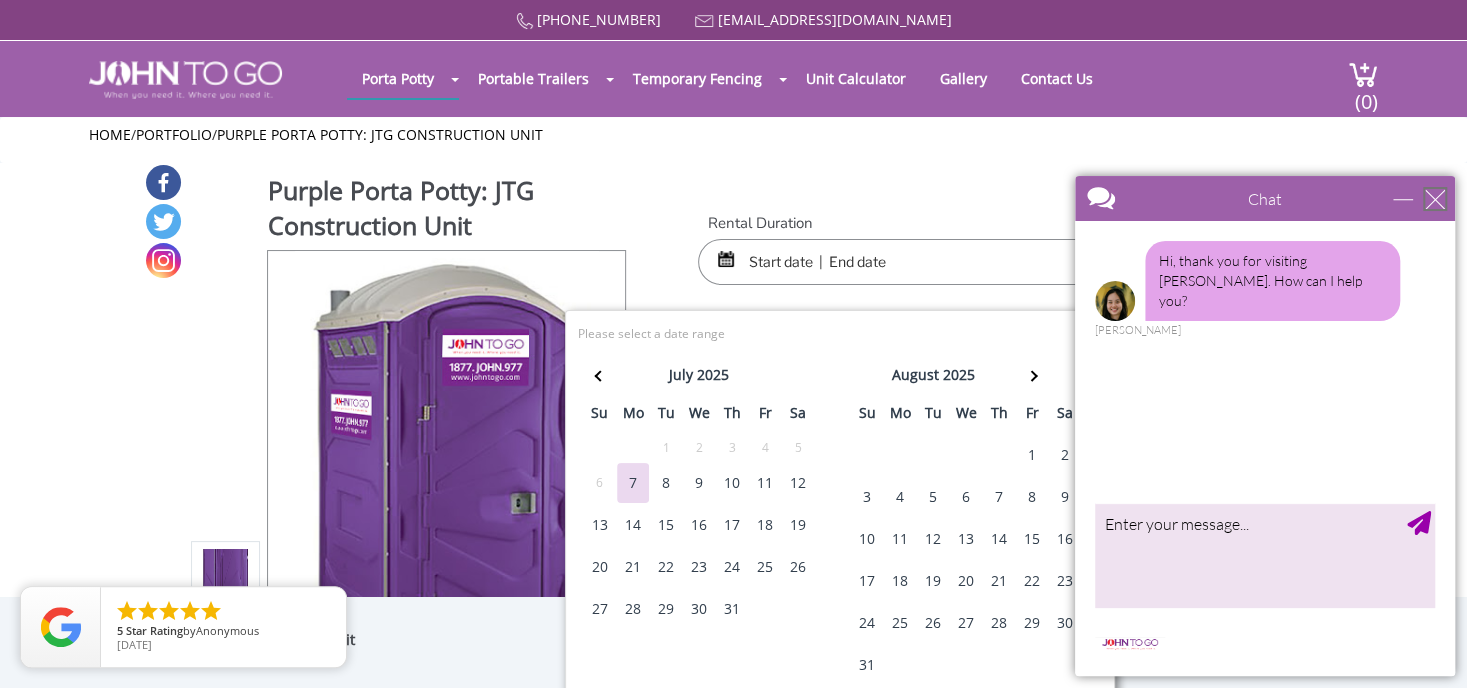 click at bounding box center [1435, 199] 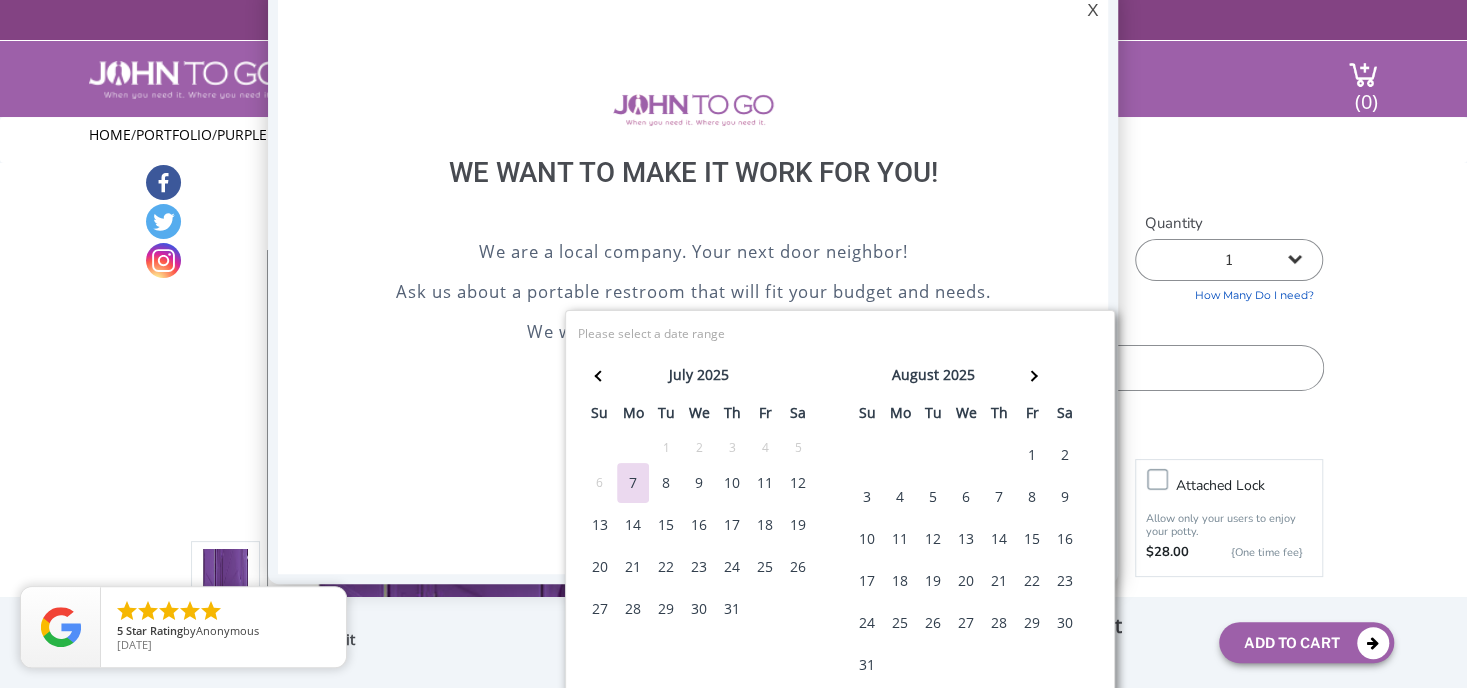 scroll, scrollTop: 0, scrollLeft: 0, axis: both 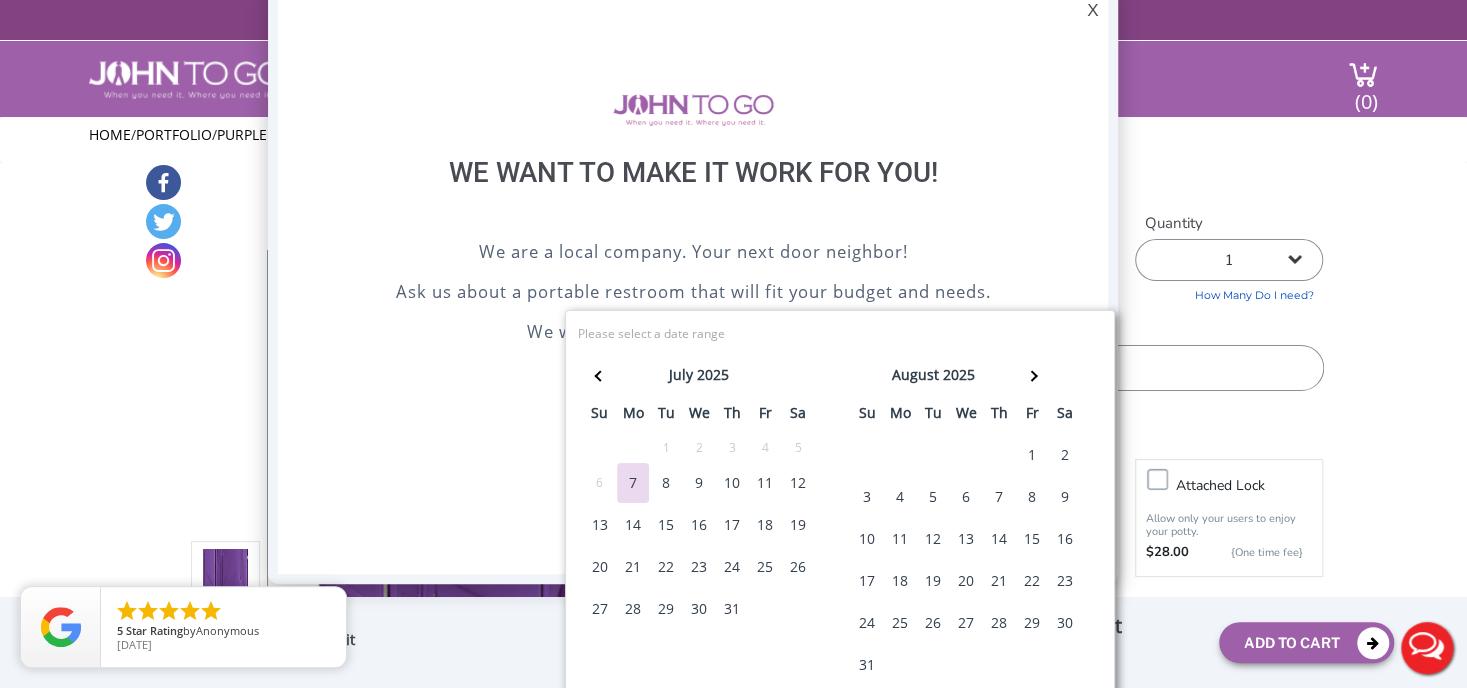 click on "31" at bounding box center [867, 665] 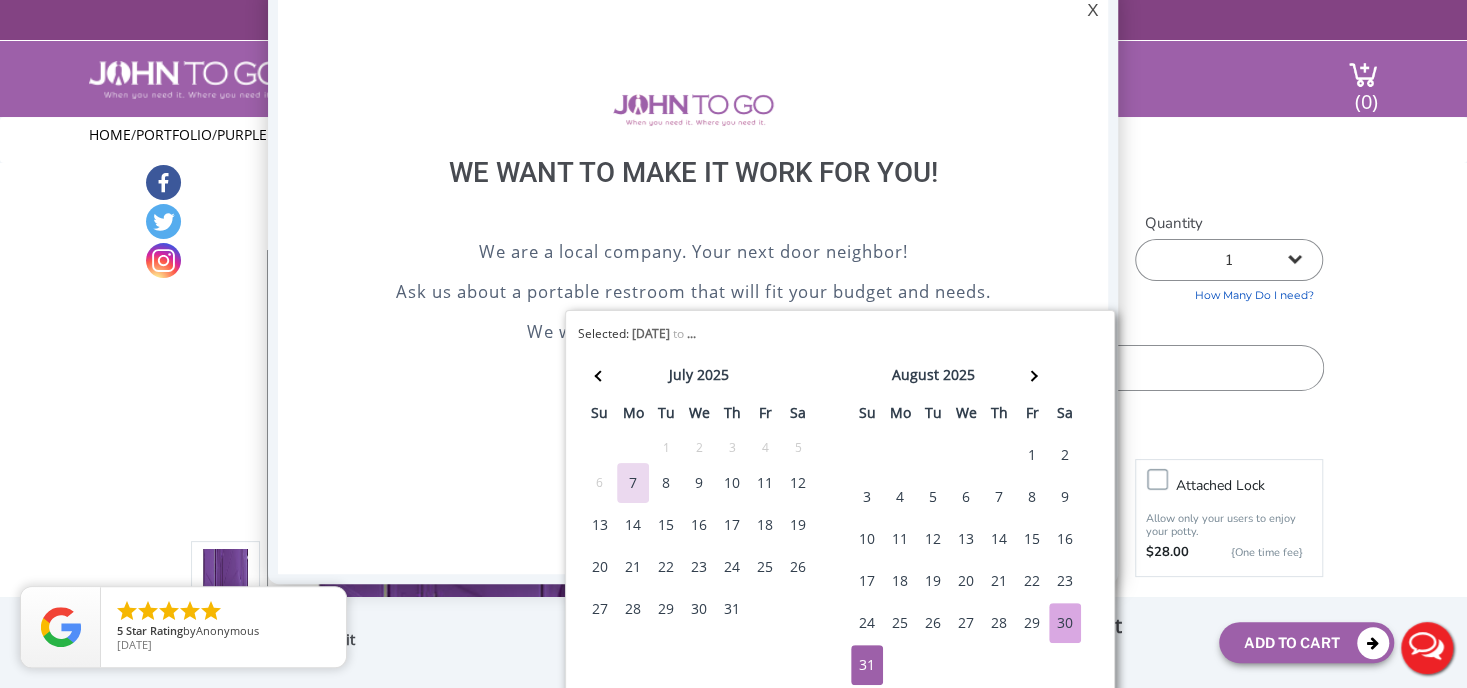 click on "30" at bounding box center (1065, 623) 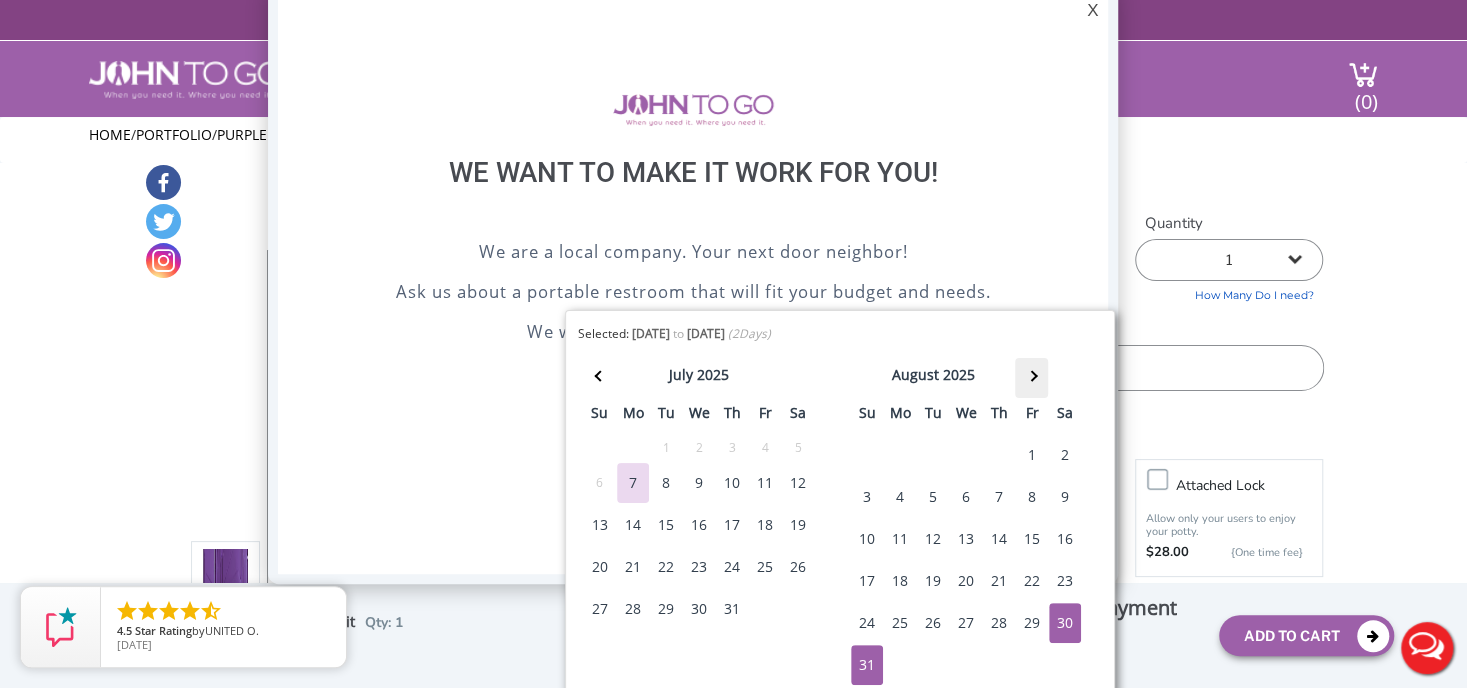 click at bounding box center [1031, 378] 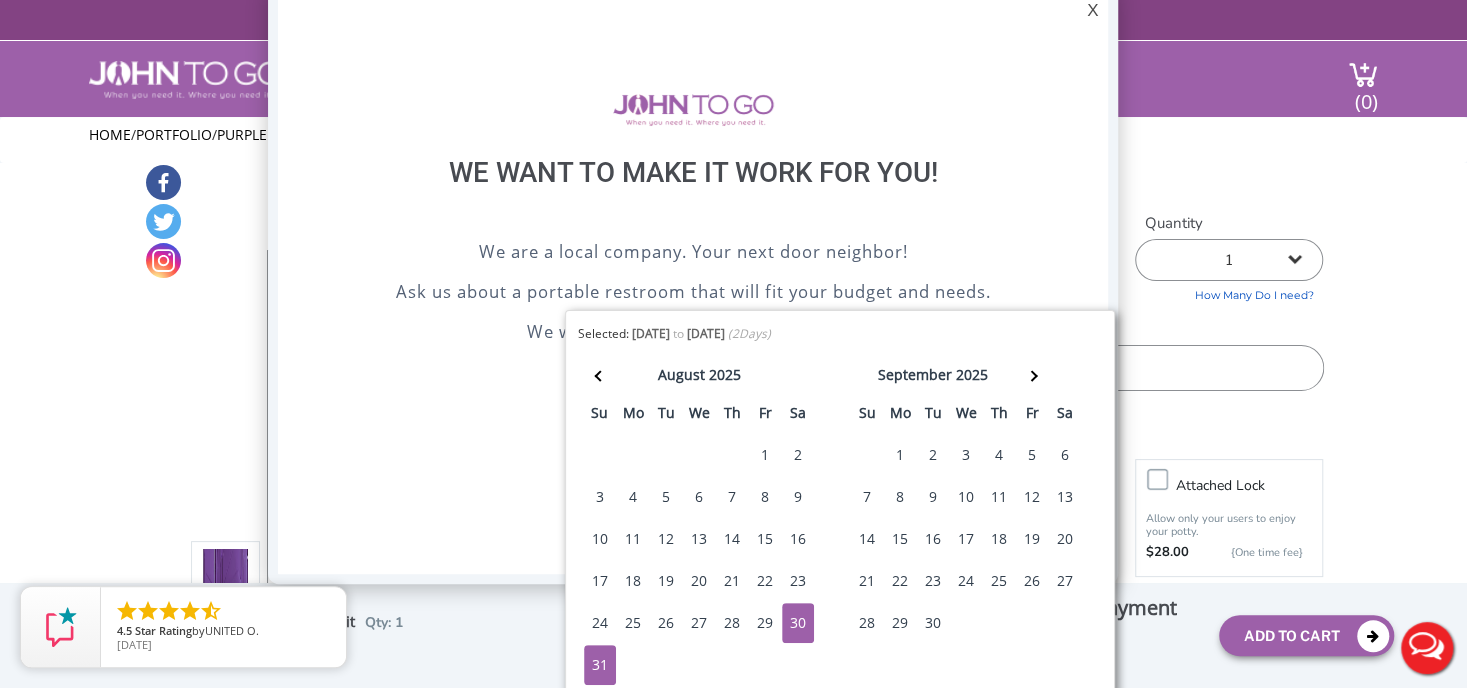 click on "1" at bounding box center (900, 455) 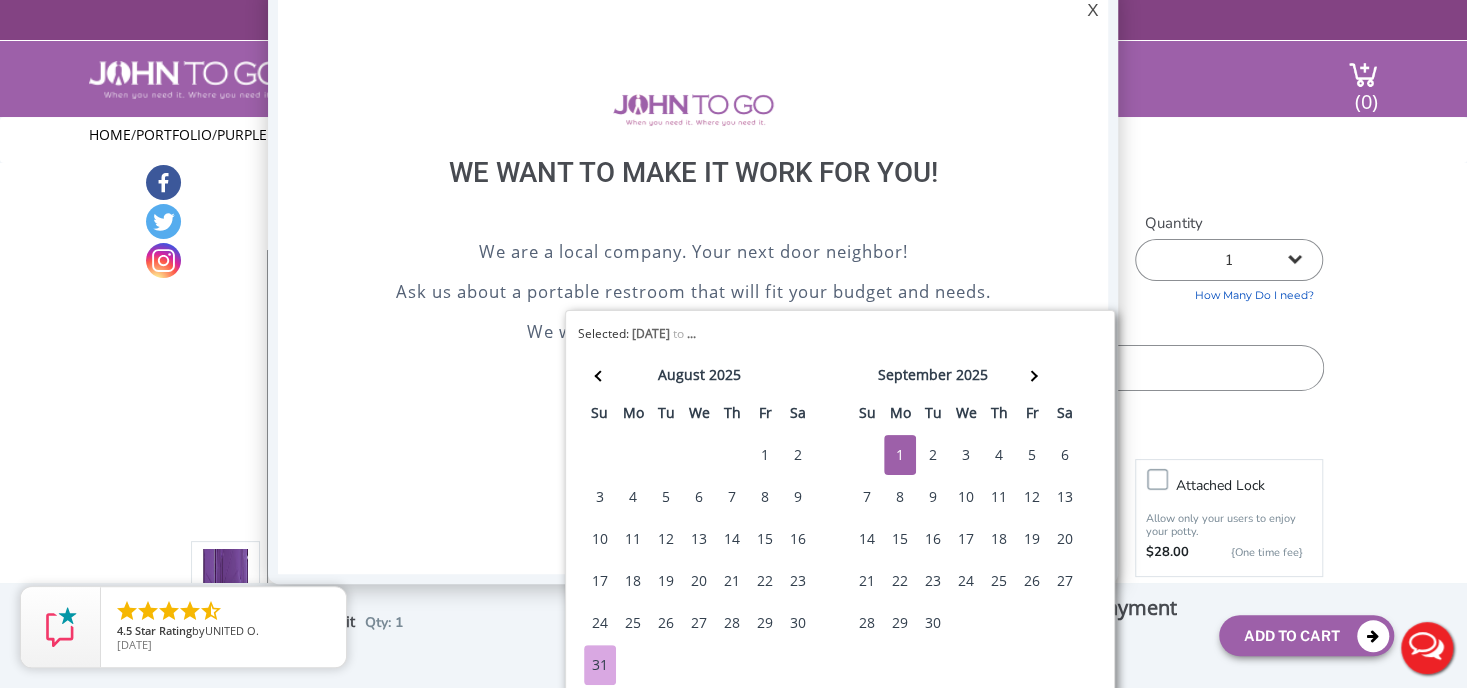 click on "31" at bounding box center (600, 665) 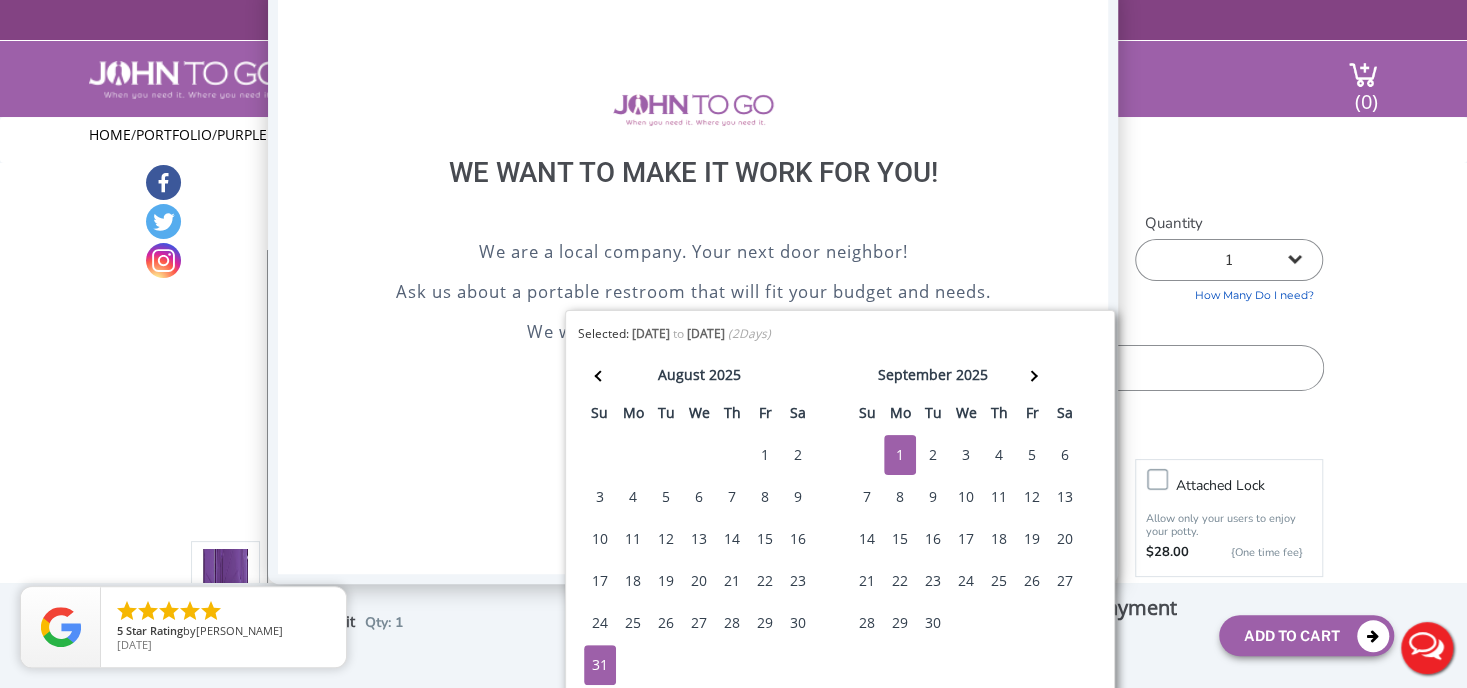 click on "X" at bounding box center (1092, 11) 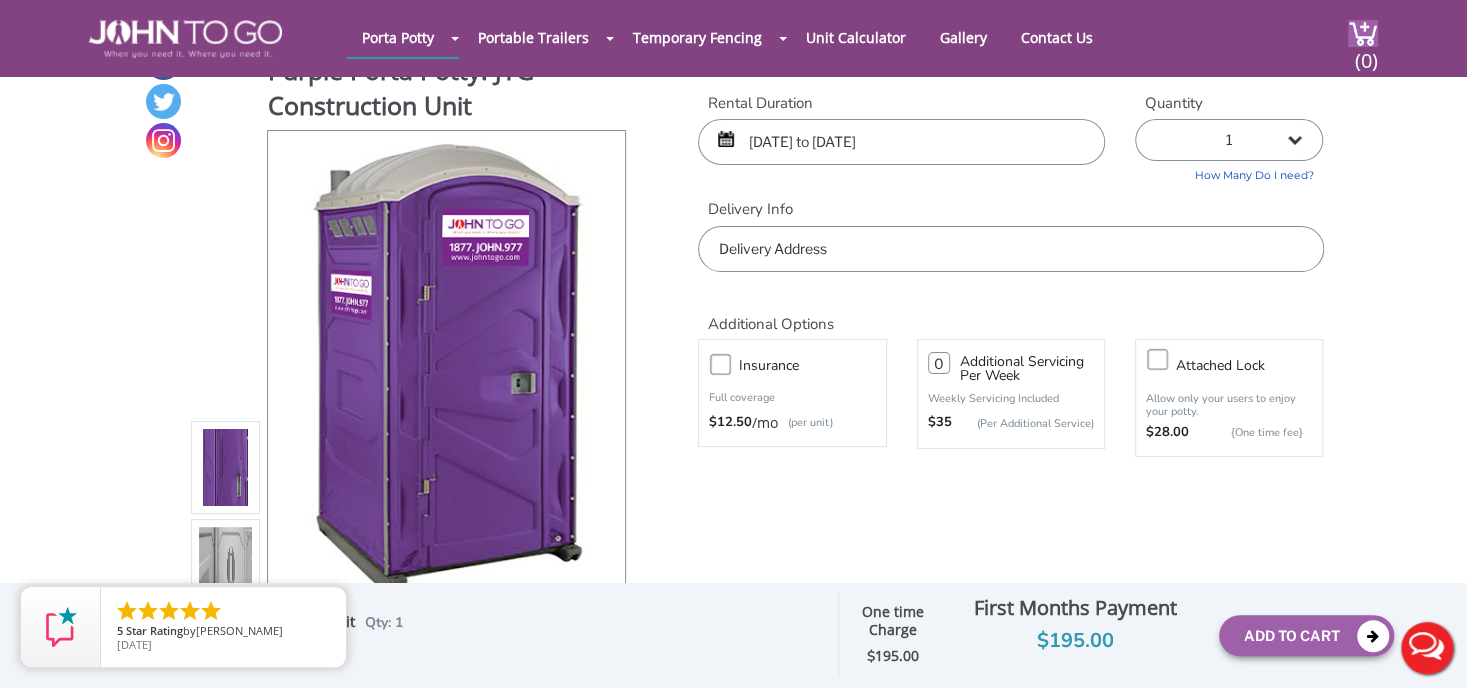 scroll, scrollTop: 0, scrollLeft: 0, axis: both 